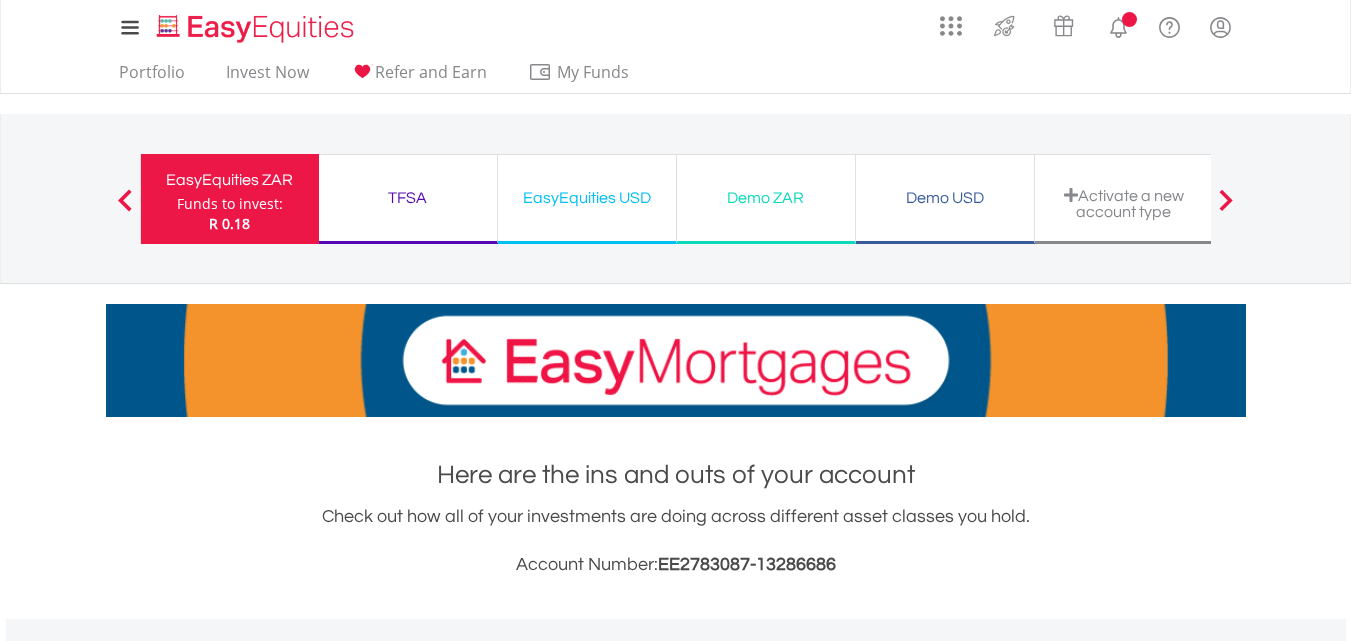 scroll, scrollTop: 0, scrollLeft: 0, axis: both 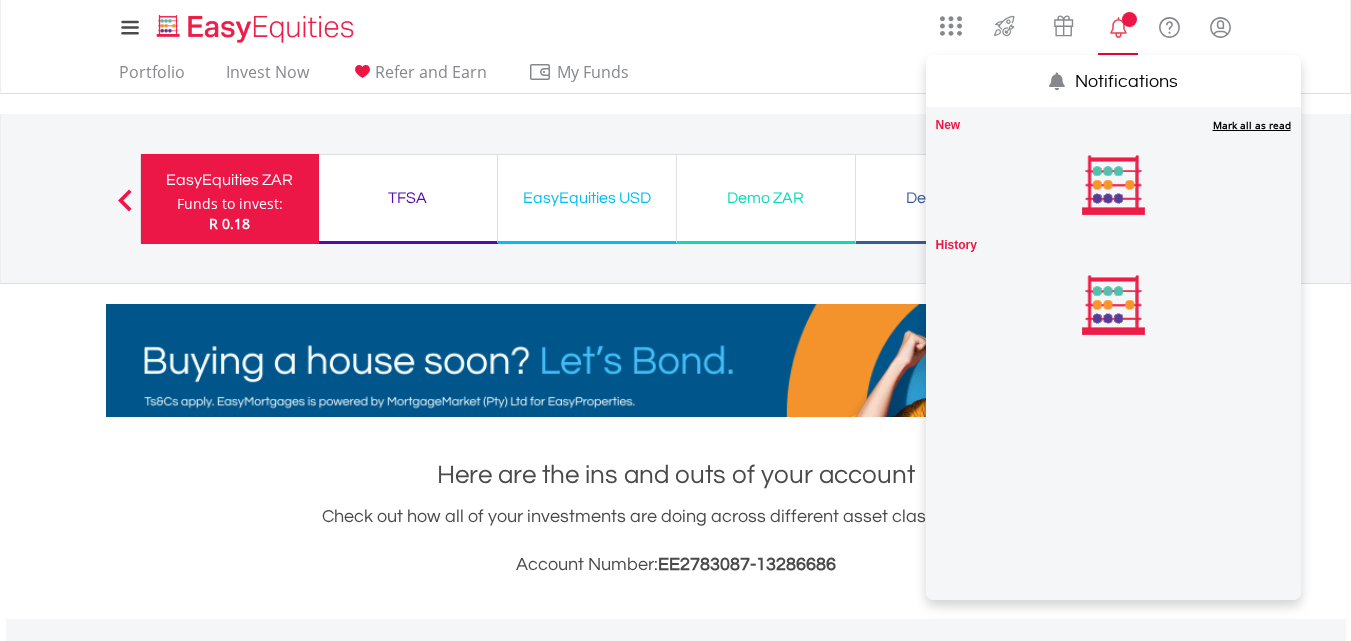 click at bounding box center (1118, 27) 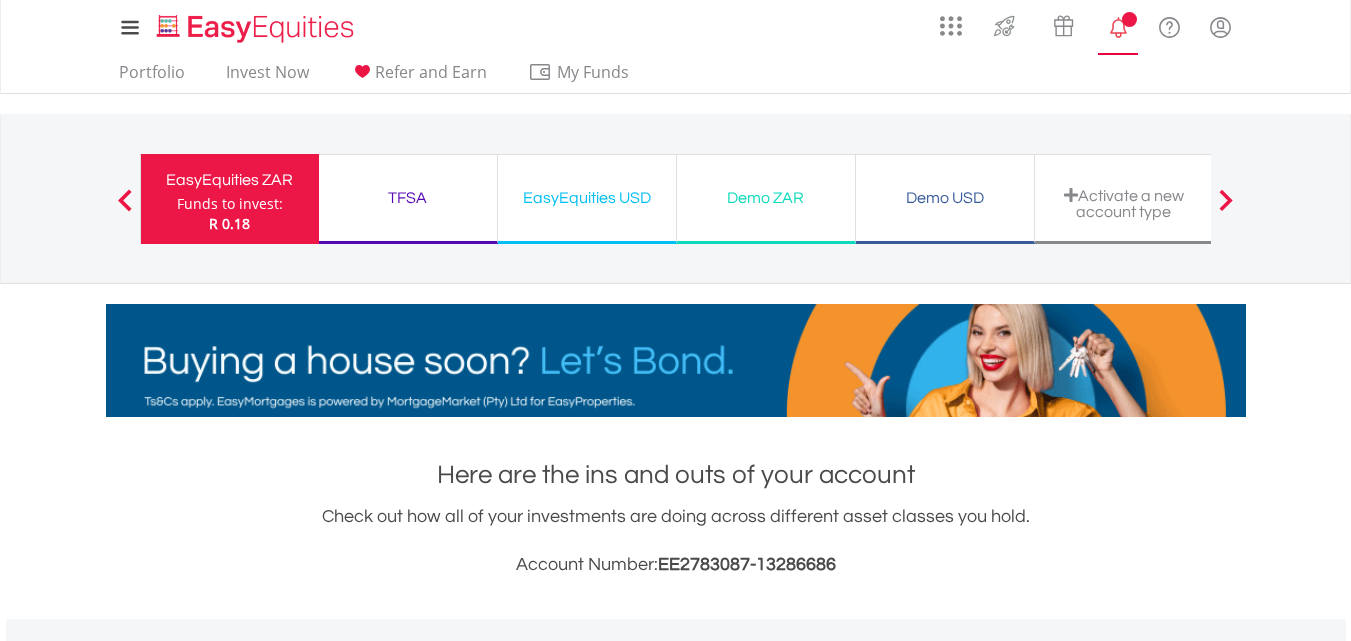 scroll, scrollTop: 999808, scrollLeft: 999620, axis: both 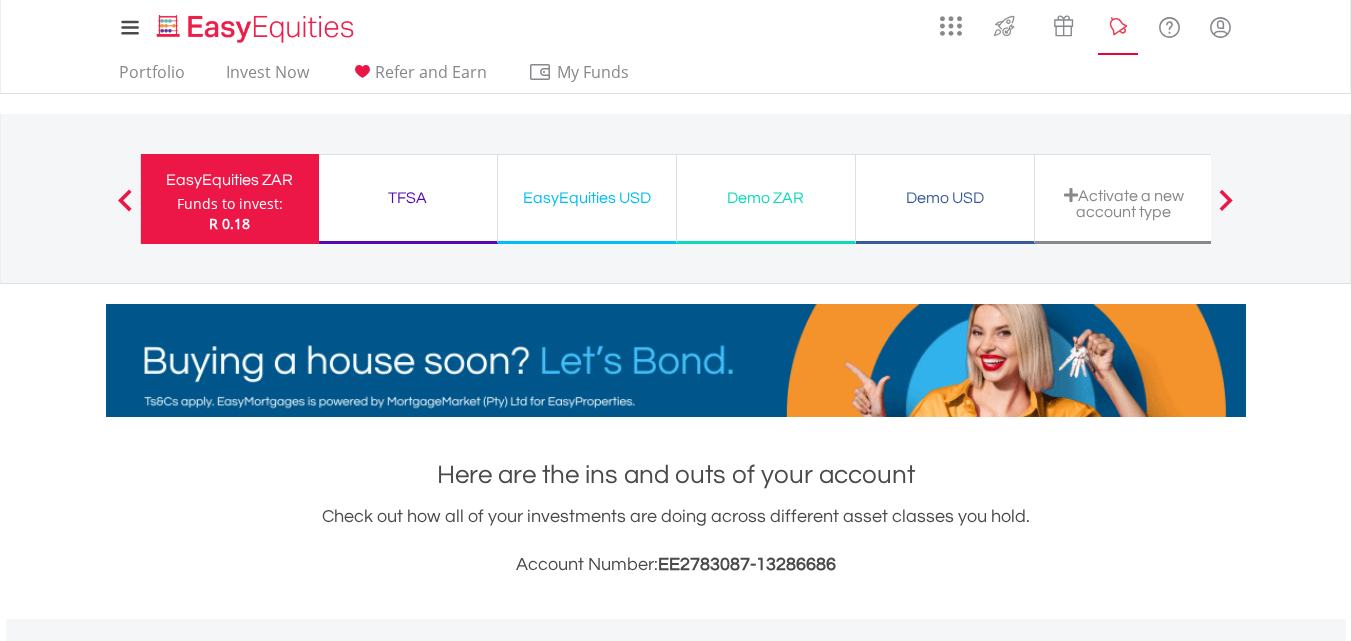 click at bounding box center [1118, 27] 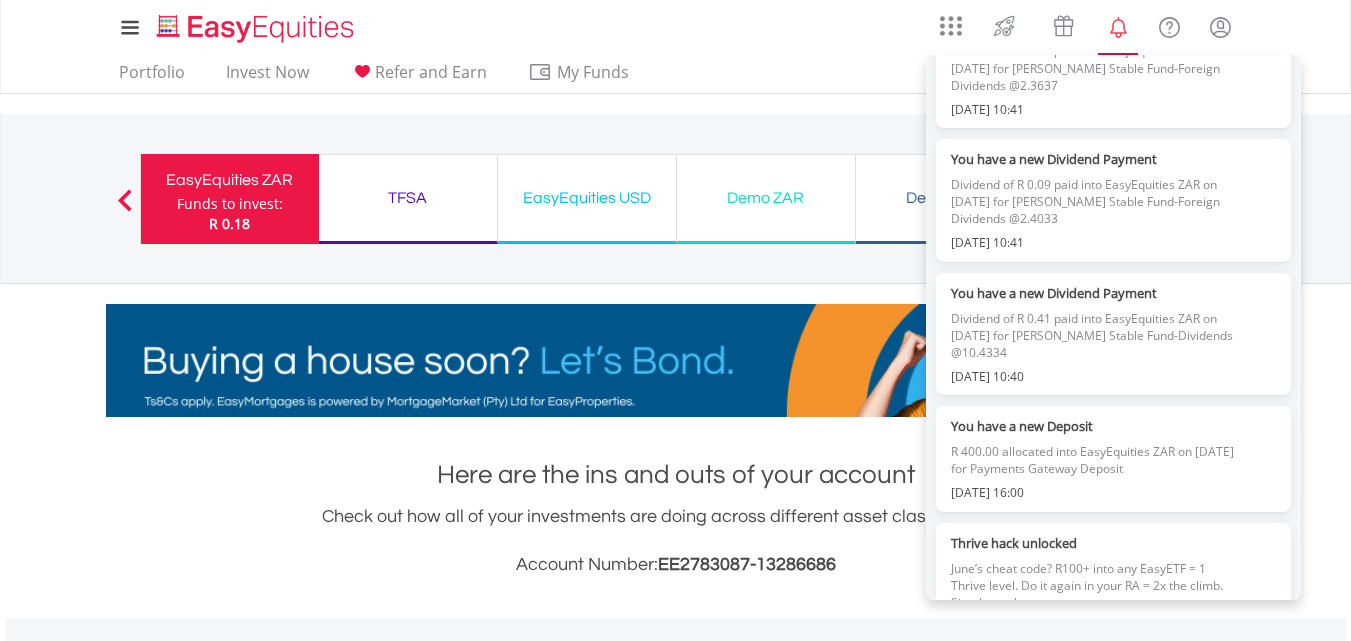 scroll, scrollTop: 0, scrollLeft: 0, axis: both 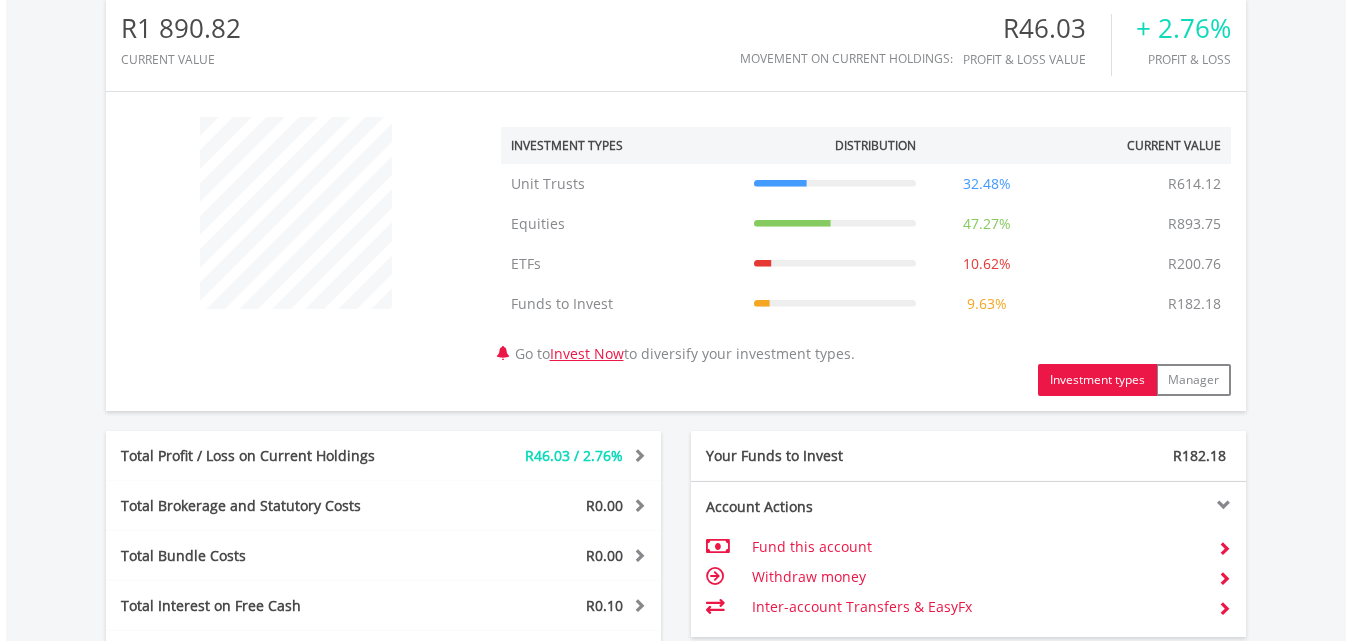 click on "9.63%" at bounding box center [987, 304] 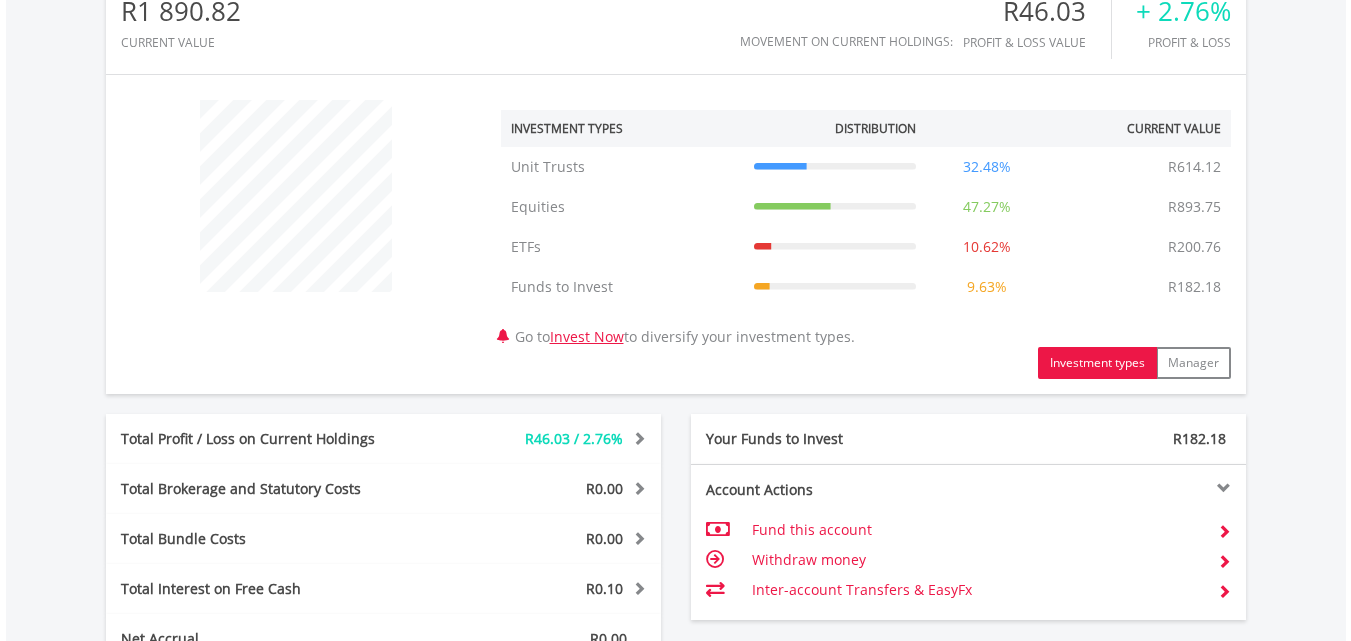 scroll, scrollTop: 1131, scrollLeft: 0, axis: vertical 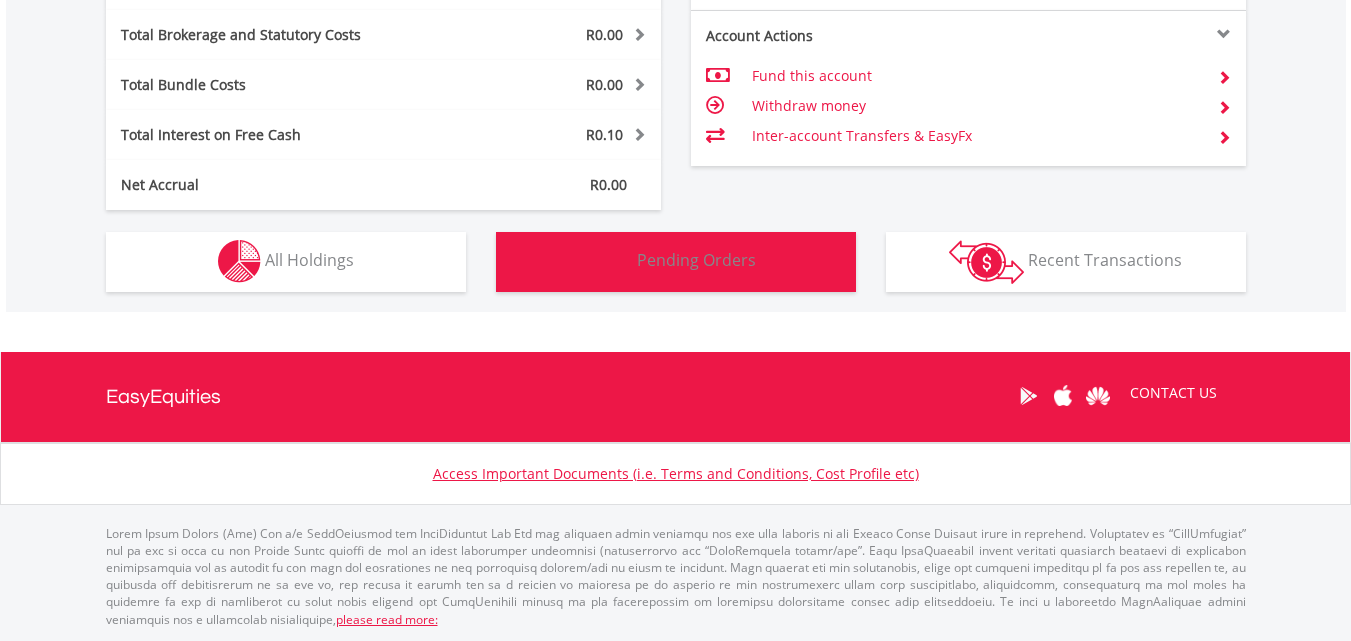 click on "Pending Orders
Pending Orders" at bounding box center [676, 262] 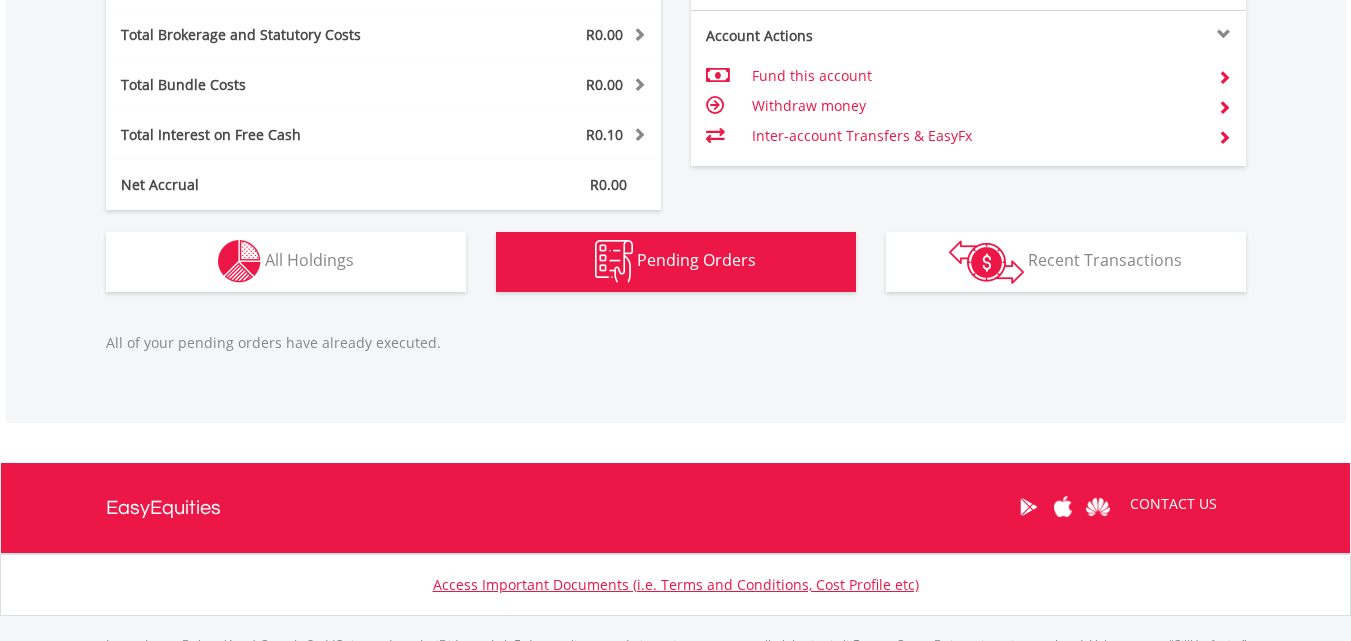 scroll, scrollTop: 1242, scrollLeft: 0, axis: vertical 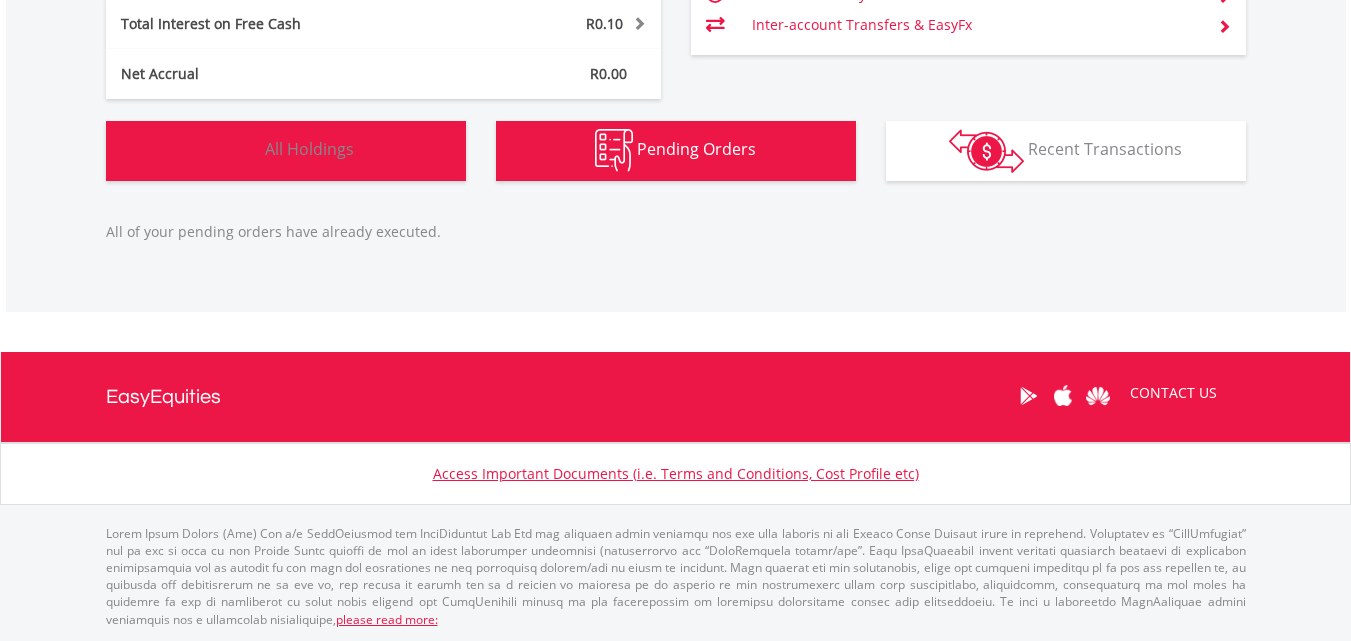 click on "Holdings
All Holdings" at bounding box center (286, 151) 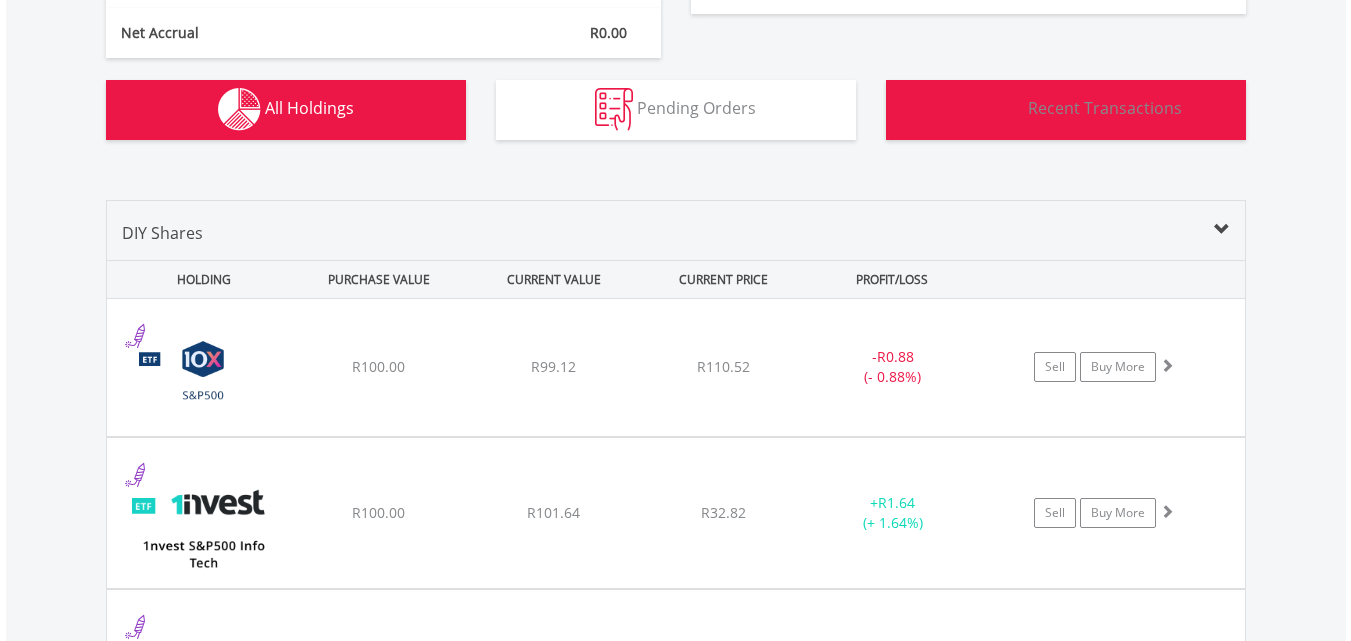 click on "Recent Transactions" at bounding box center (1105, 108) 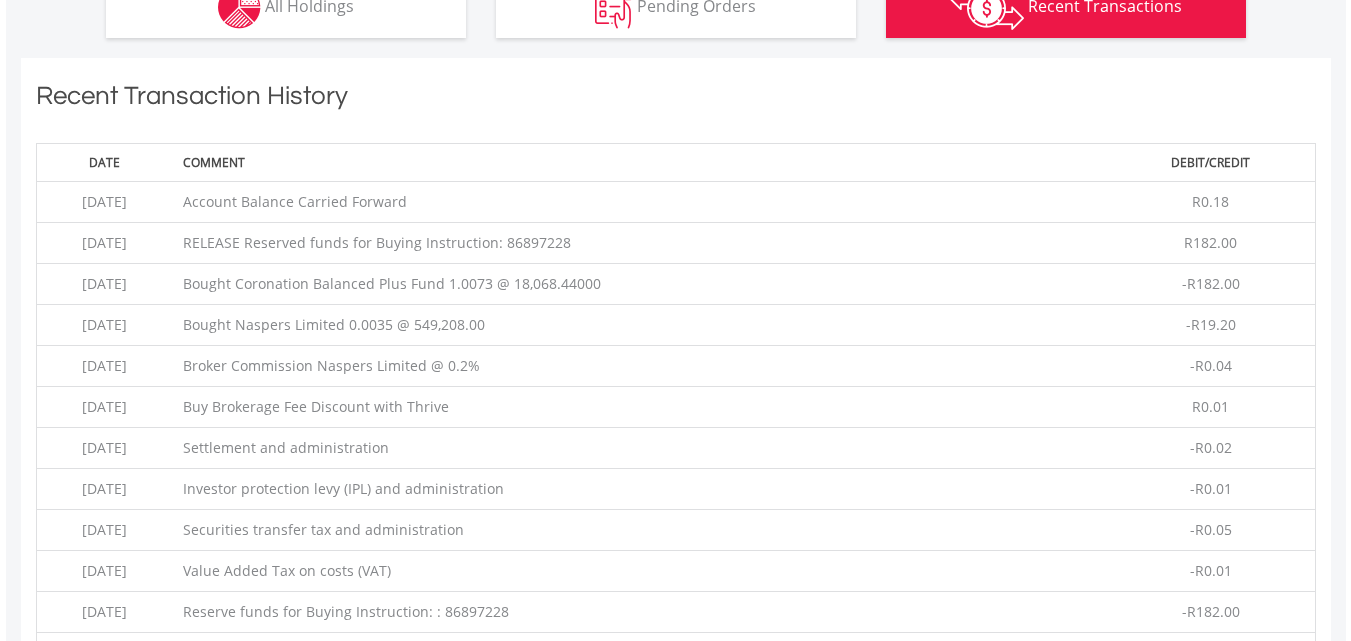scroll, scrollTop: 1443, scrollLeft: 0, axis: vertical 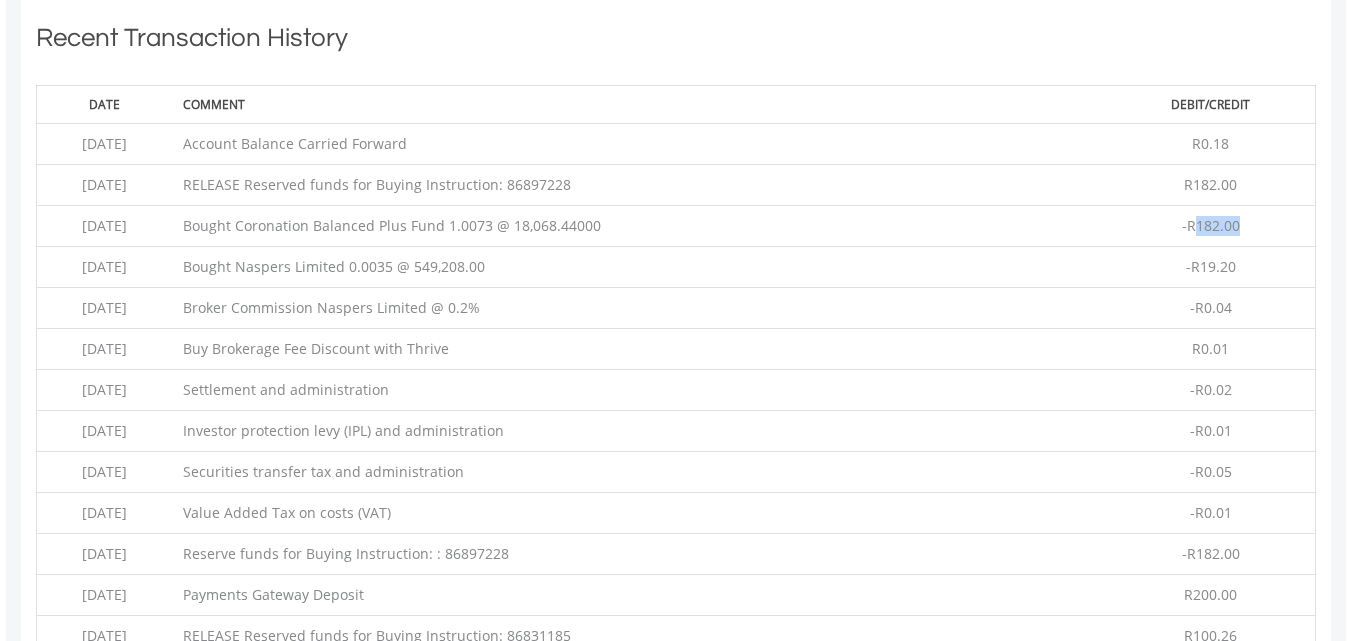 drag, startPoint x: 1244, startPoint y: 229, endPoint x: 1156, endPoint y: 229, distance: 88 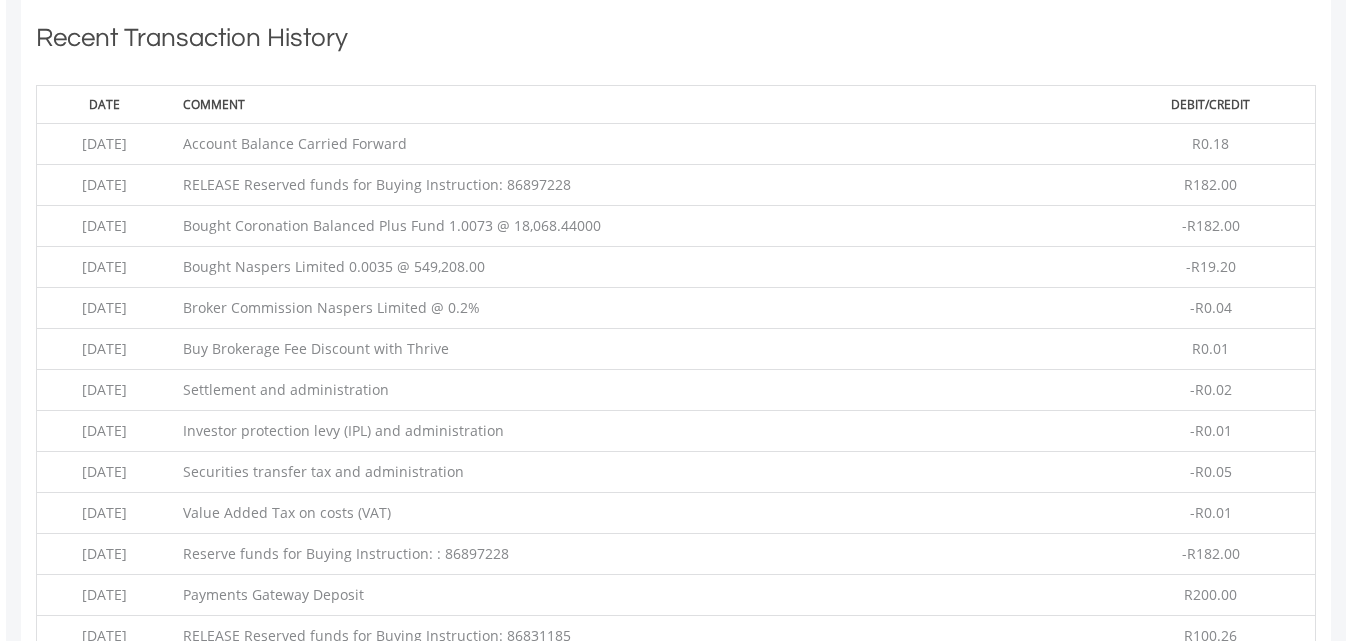 click on "Bought Coronation Balanced Plus Fund 1.0073 @ 18,068.44000" at bounding box center [640, 226] 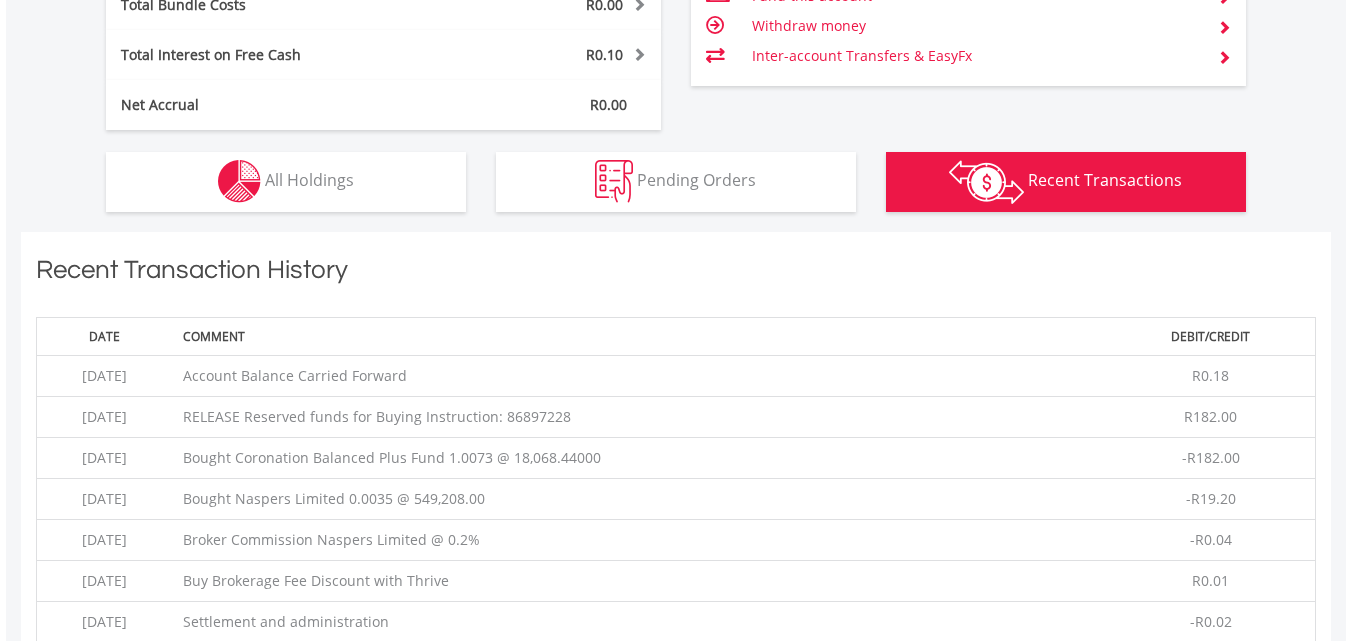 scroll, scrollTop: 1143, scrollLeft: 0, axis: vertical 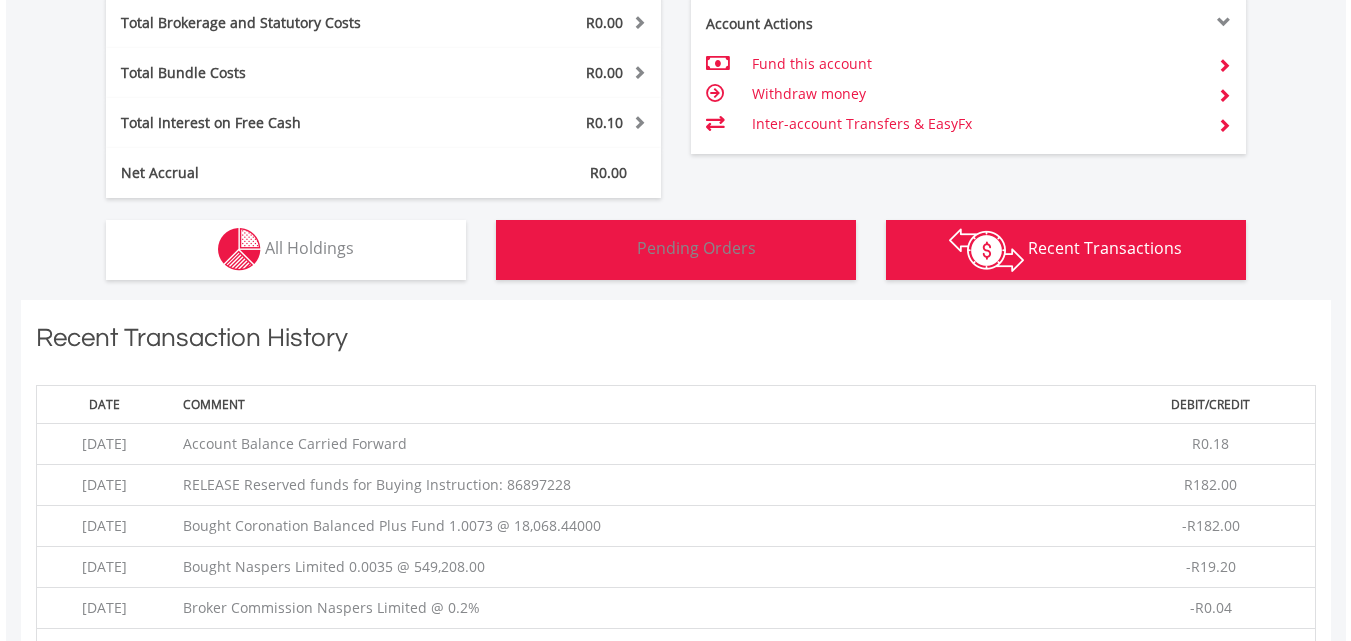 click on "Pending Orders
Pending Orders" at bounding box center [676, 250] 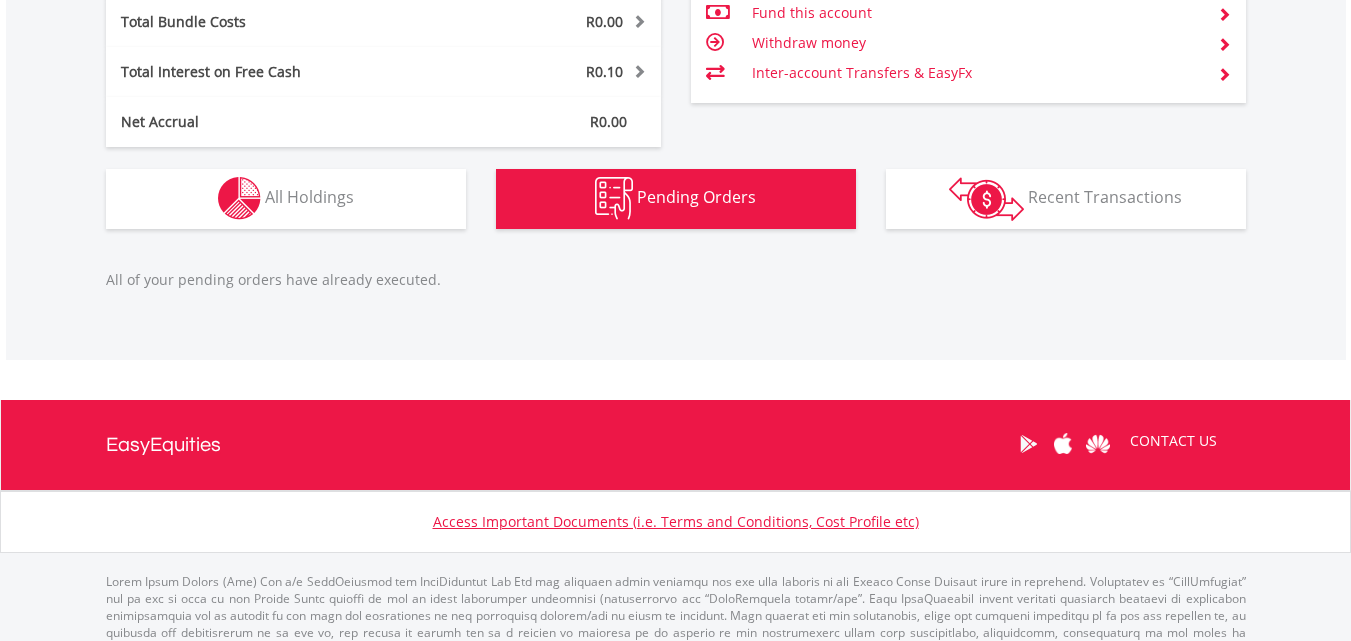 scroll, scrollTop: 1242, scrollLeft: 0, axis: vertical 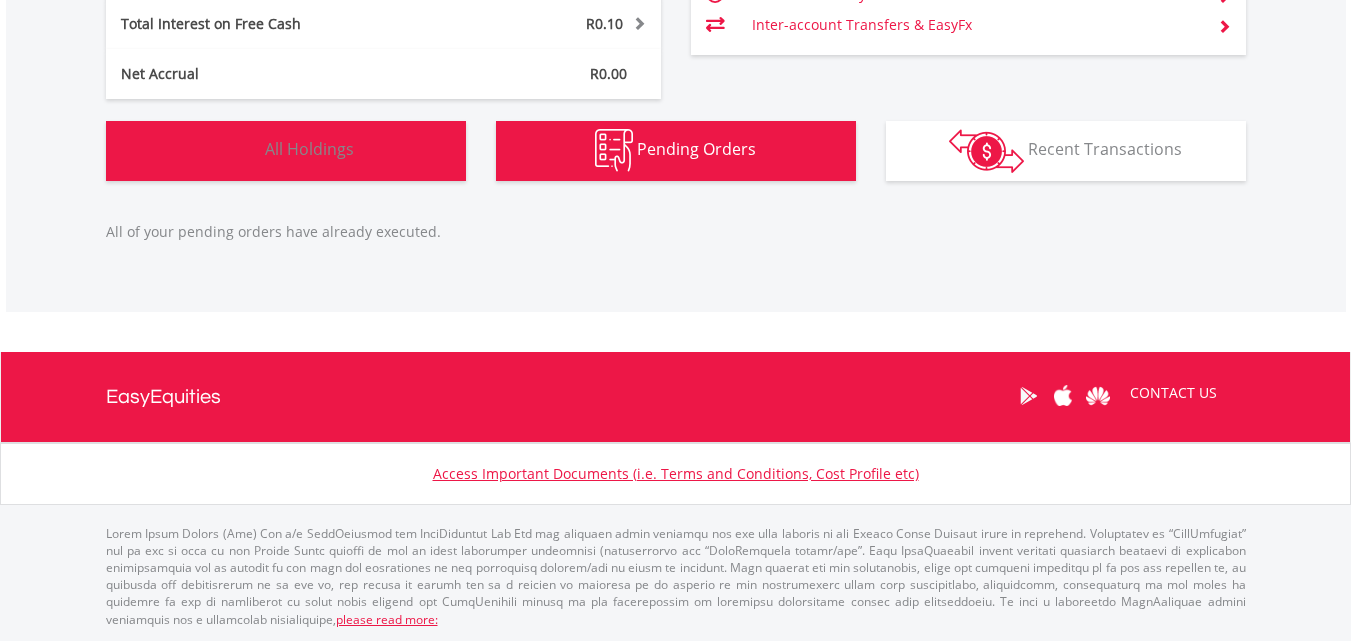 click on "Holdings
All Holdings" at bounding box center [286, 151] 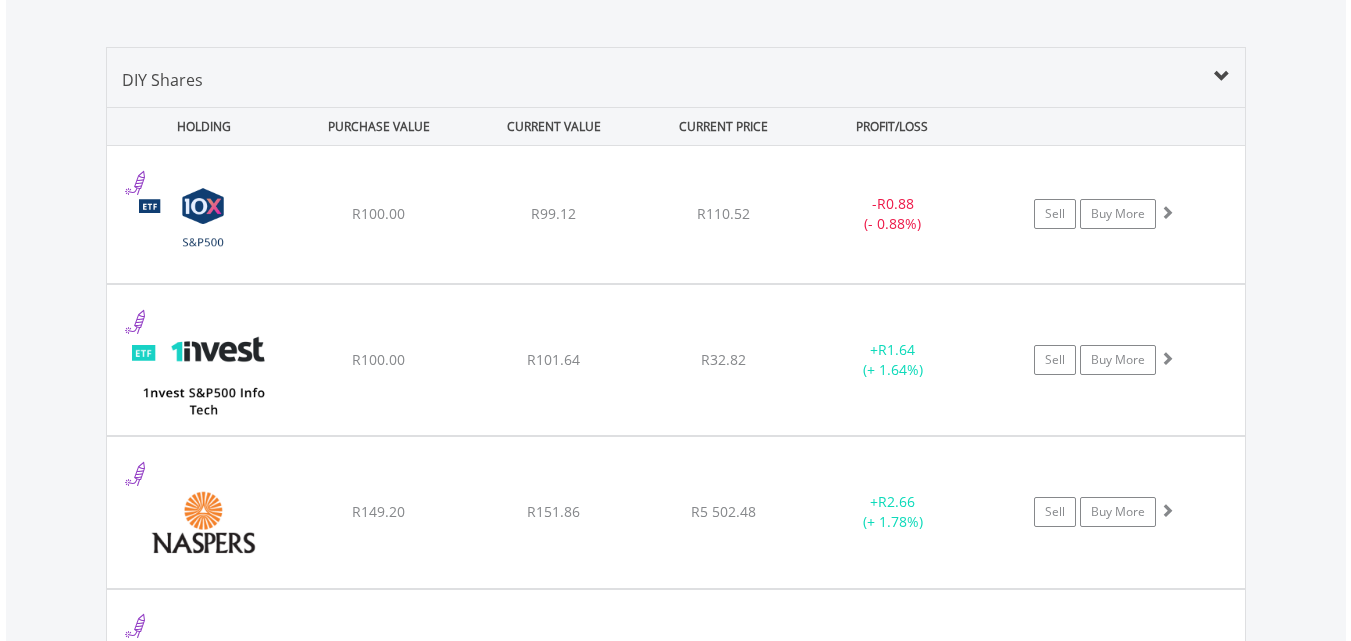 scroll, scrollTop: 1442, scrollLeft: 0, axis: vertical 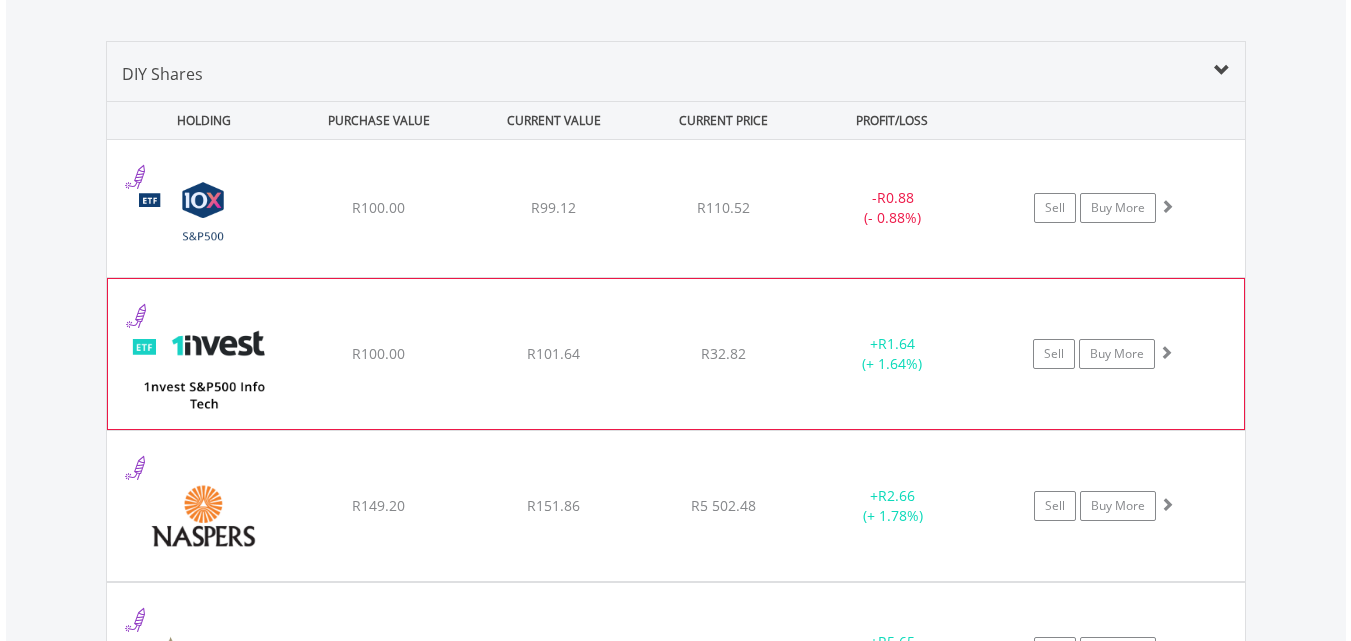 click on "﻿
1nvest S&P500 Info Tech Index Feeder ETF
R100.00
R101.64
R32.82
+  R1.64 (+ 1.64%)
Sell
Buy More" at bounding box center [676, 208] 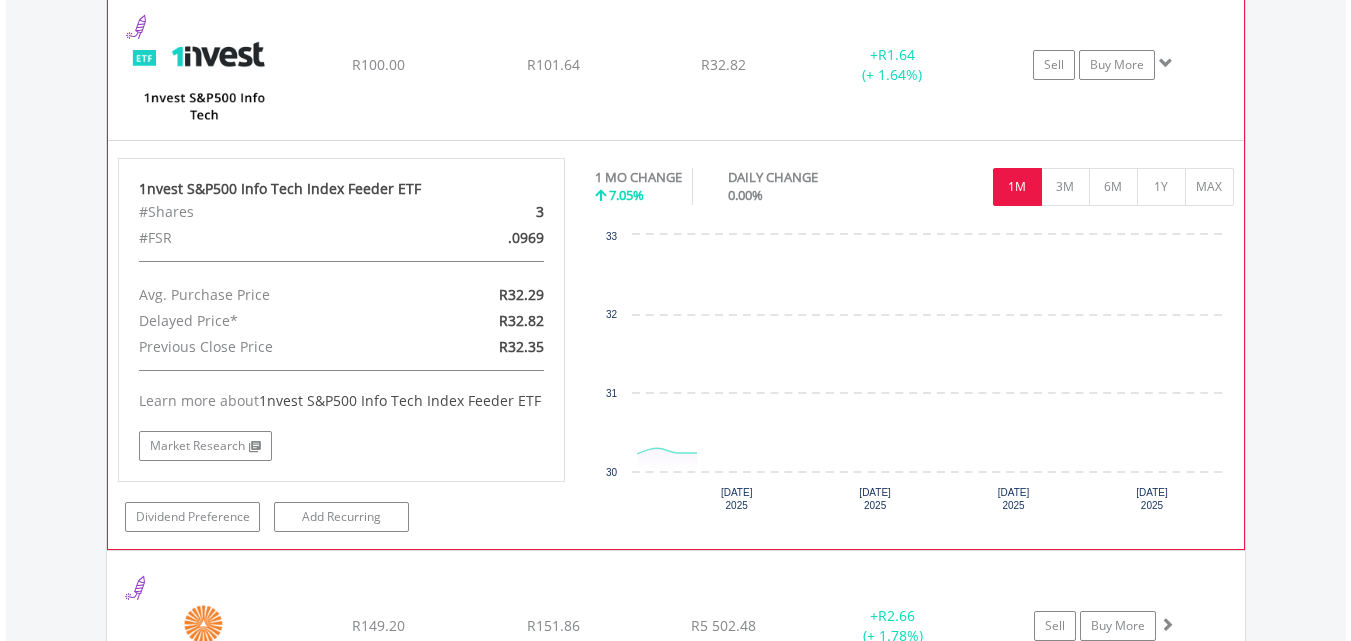 scroll, scrollTop: 1742, scrollLeft: 0, axis: vertical 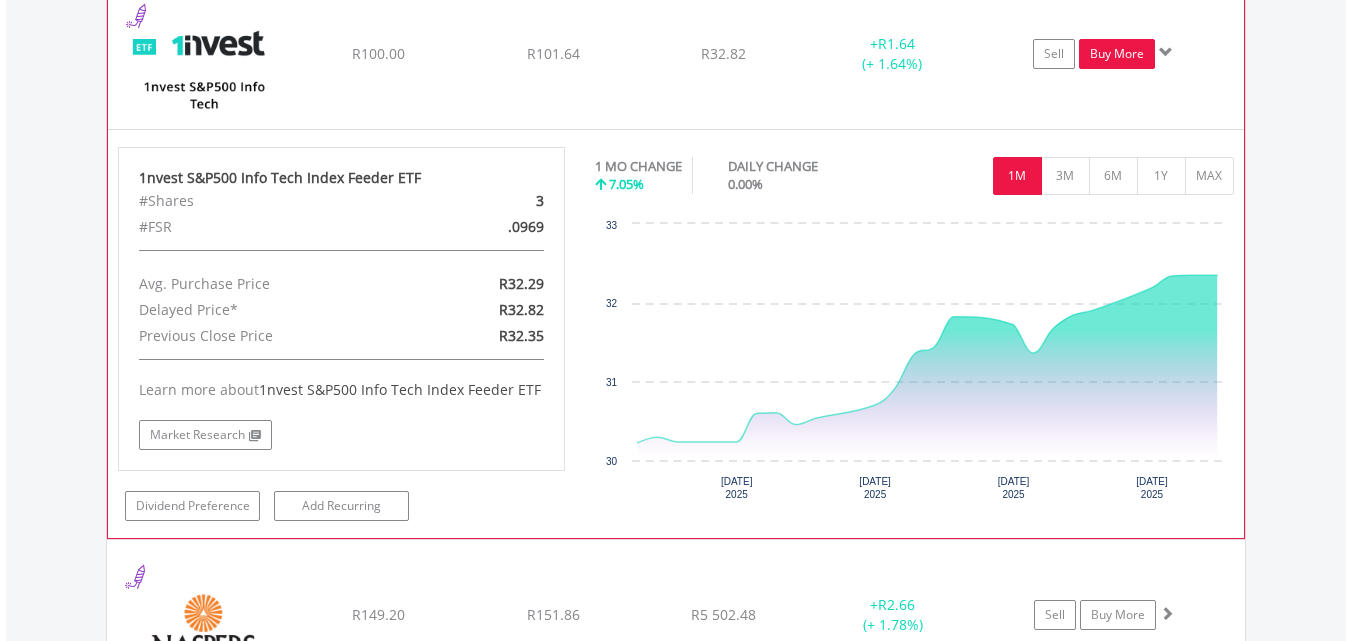 click on "Buy More" at bounding box center [1117, 54] 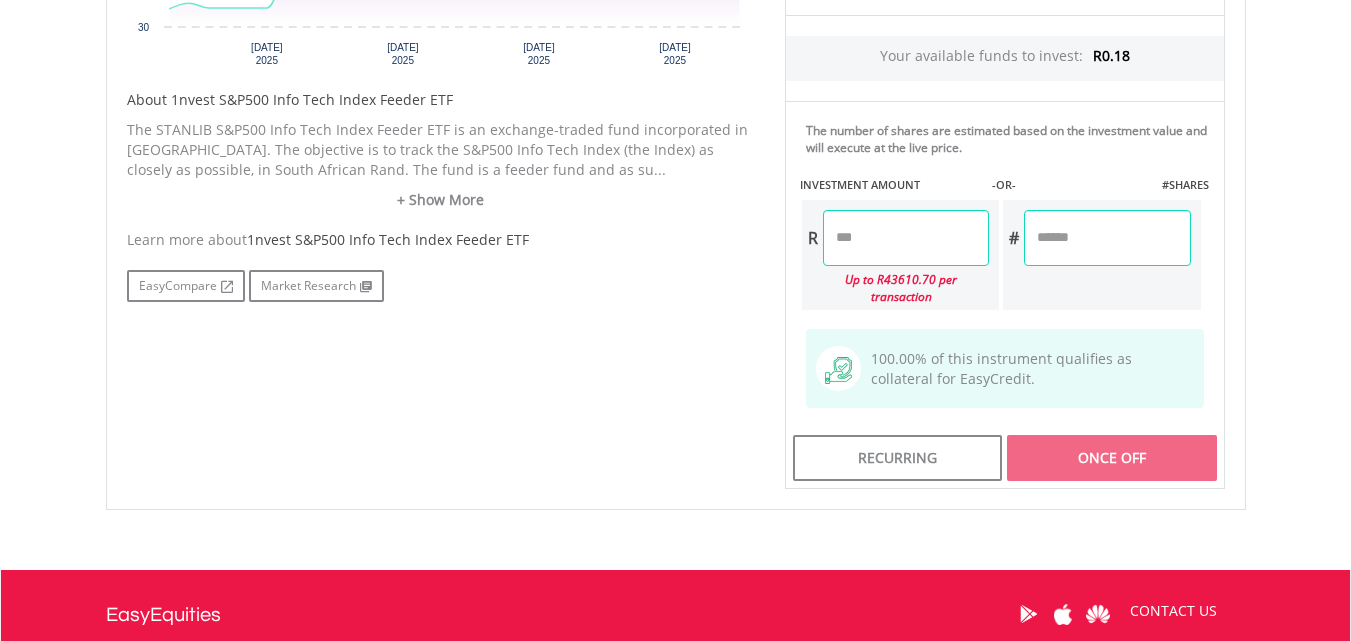 scroll, scrollTop: 1000, scrollLeft: 0, axis: vertical 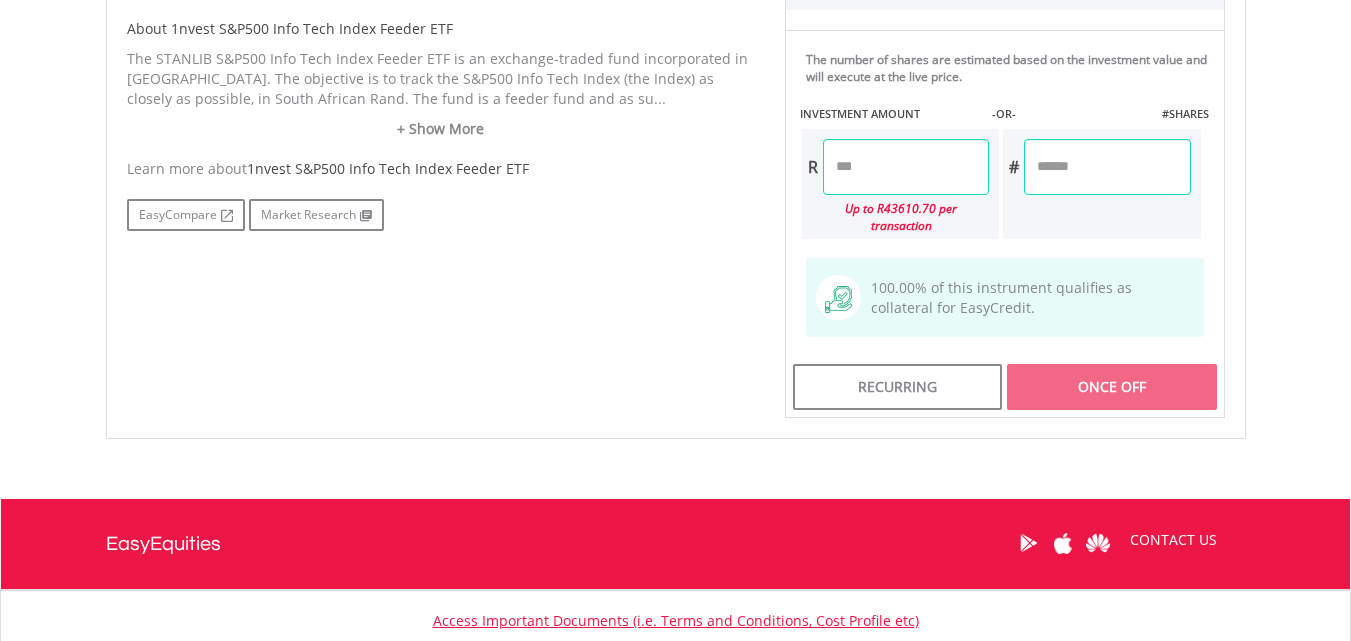 click at bounding box center (906, 167) 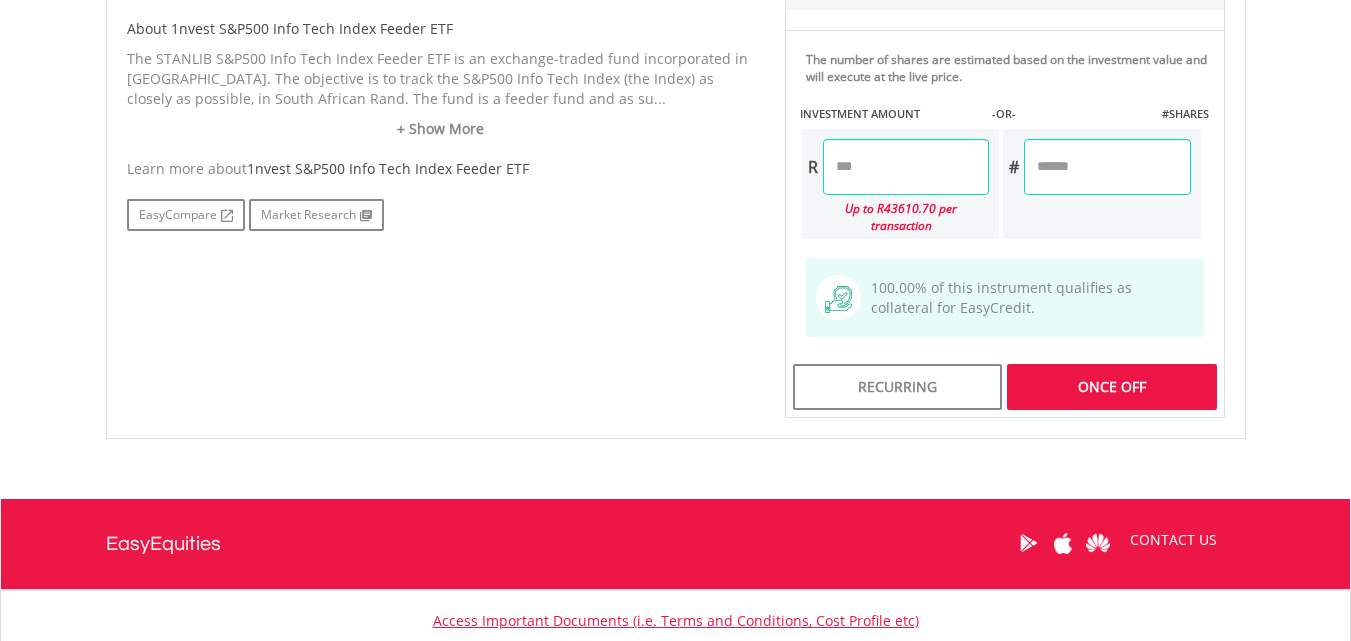 click on "My Investments
Invest Now
New Listings
Sell
My Recurring Investments
Pending Orders
Switch Unit Trusts
Vouchers
Buy a Voucher
Redeem a Voucher" at bounding box center (675, -98) 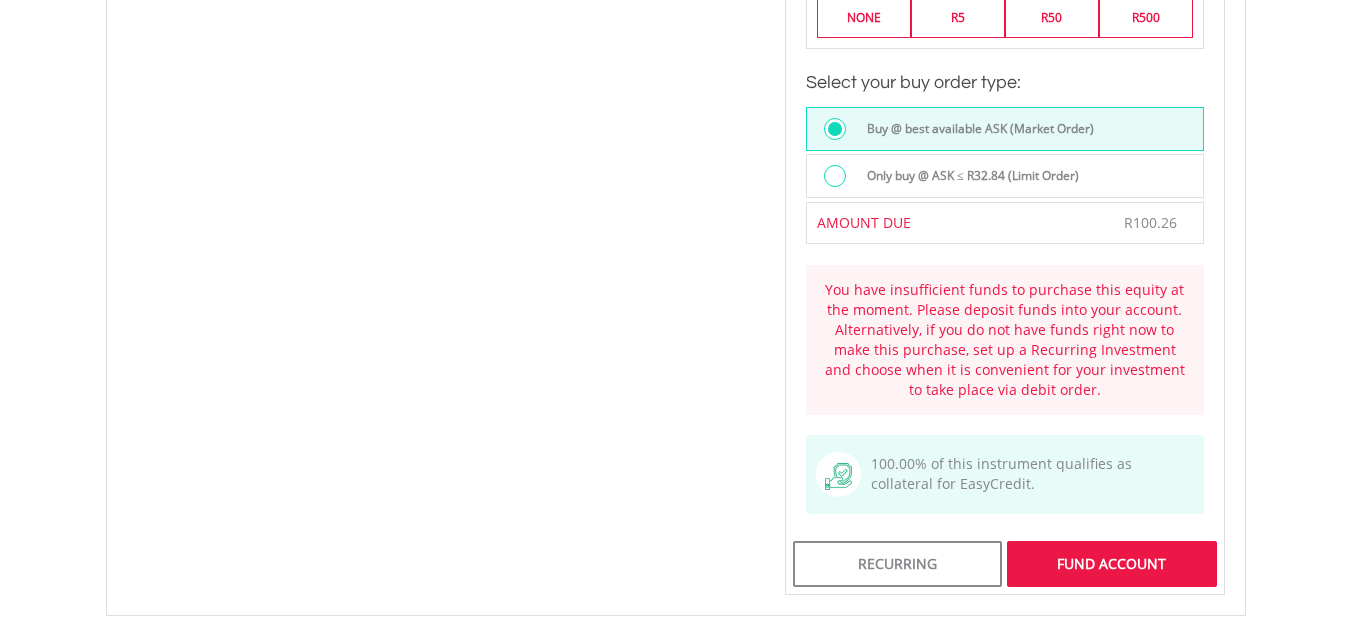scroll, scrollTop: 1500, scrollLeft: 0, axis: vertical 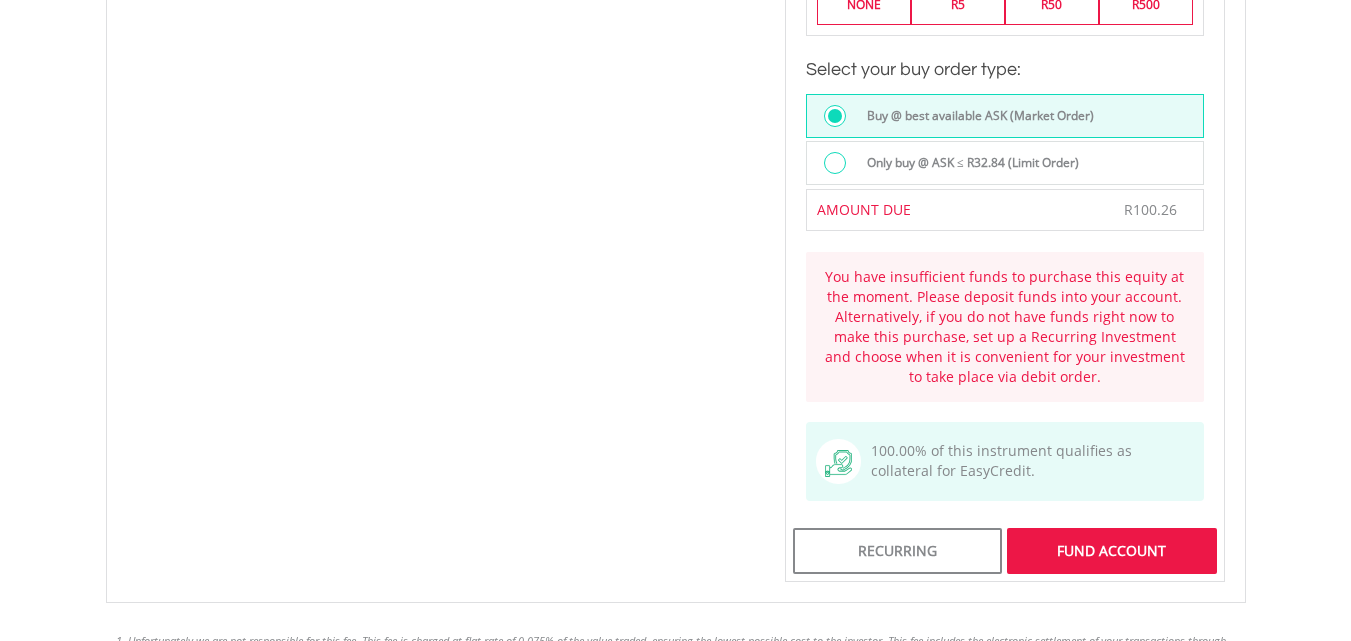 click on "You have insufficient funds to purchase this equity at the moment. Please deposit funds into your account. Alternatively, if you do not have funds right now to make this purchase, set up a Recurring Investment and choose when it is convenient for your investment to take place via debit order." at bounding box center [1005, 327] 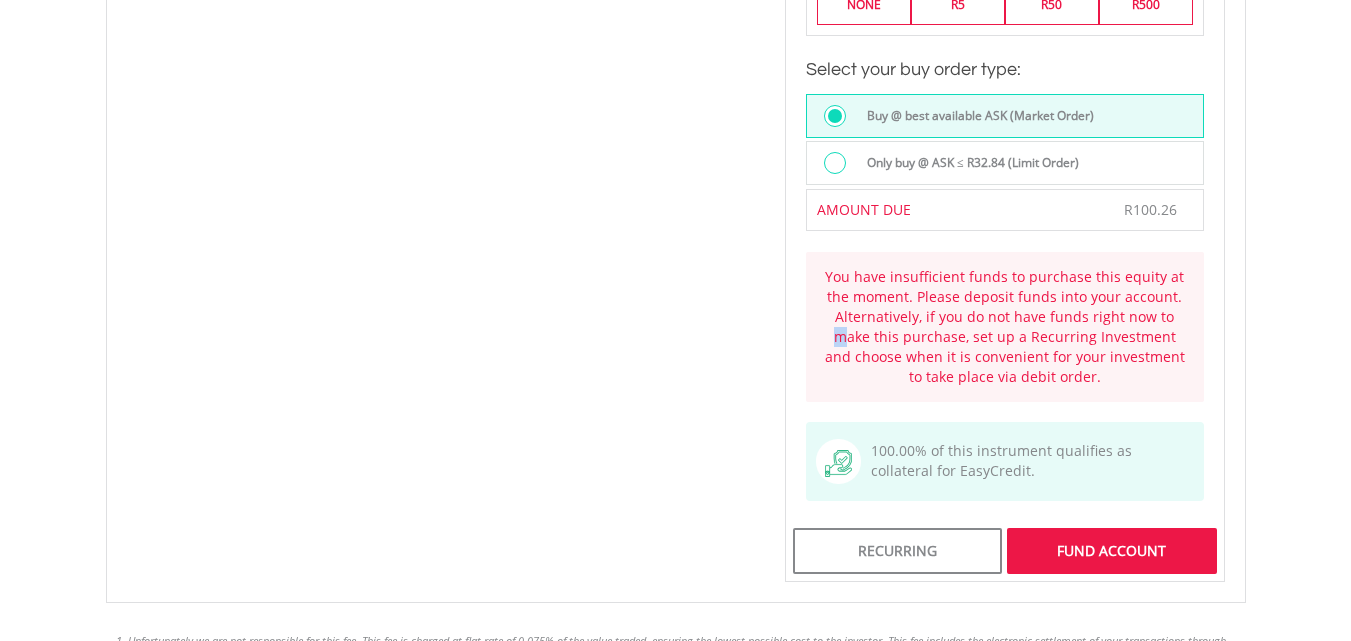 scroll, scrollTop: 1600, scrollLeft: 0, axis: vertical 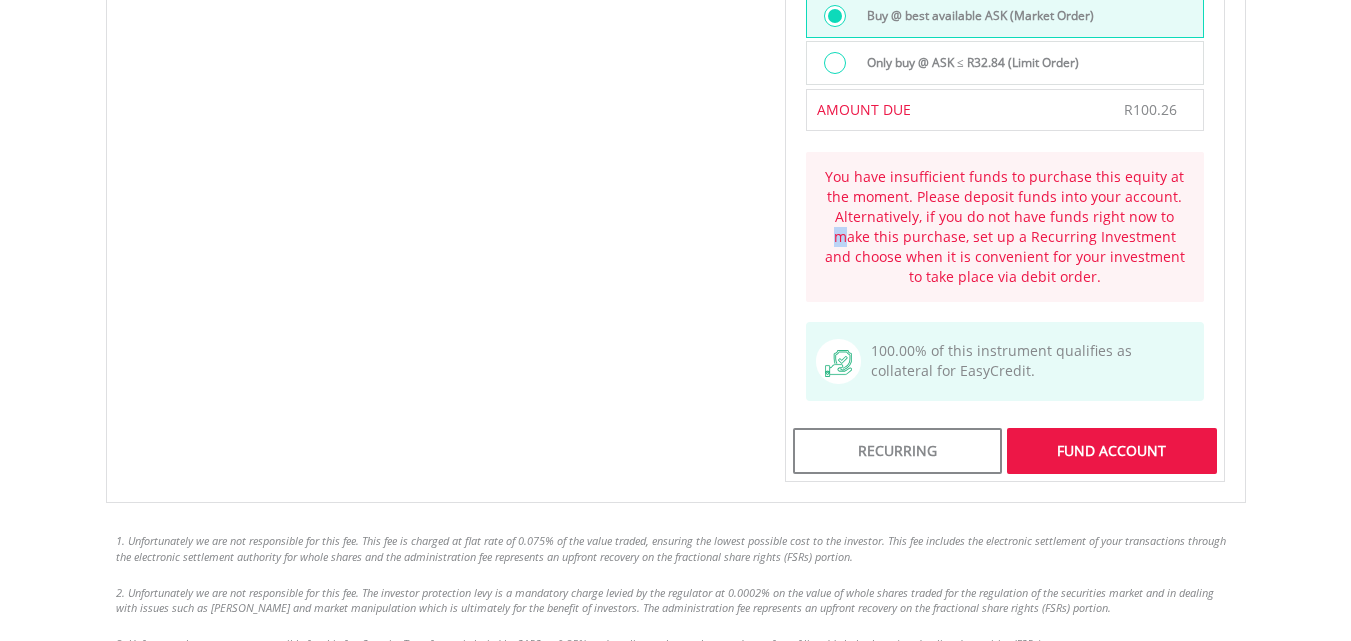 click on "FUND ACCOUNT" at bounding box center (1111, 451) 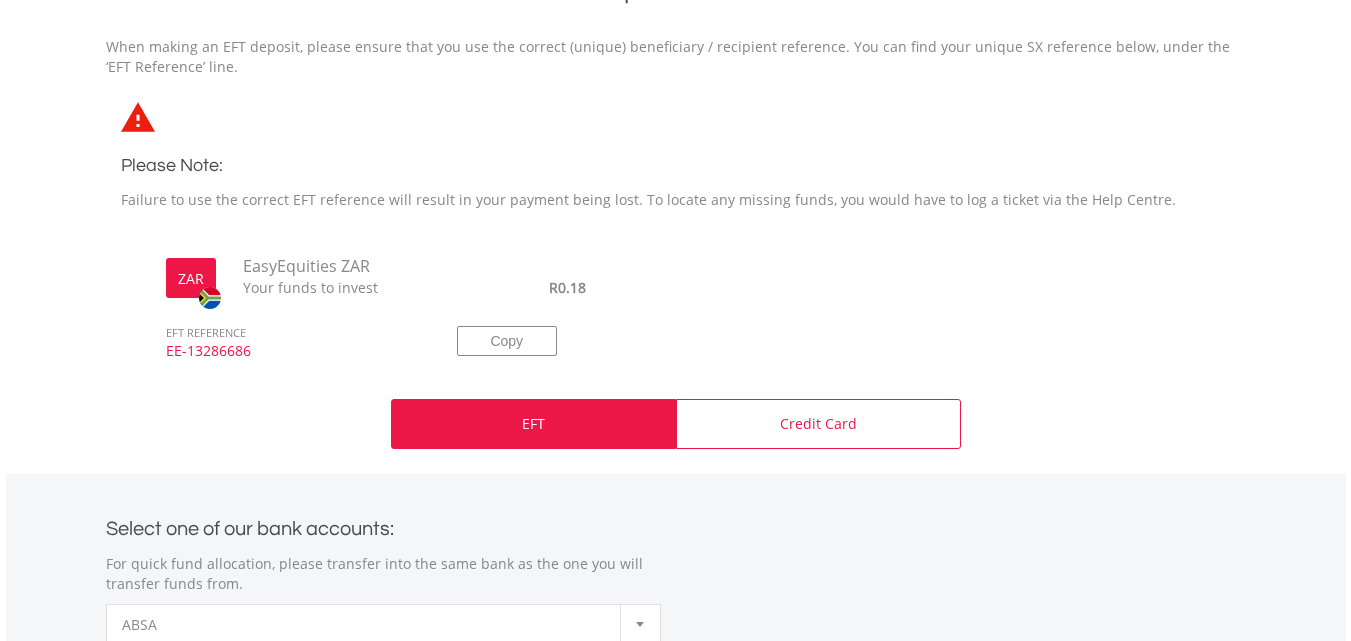 scroll, scrollTop: 500, scrollLeft: 0, axis: vertical 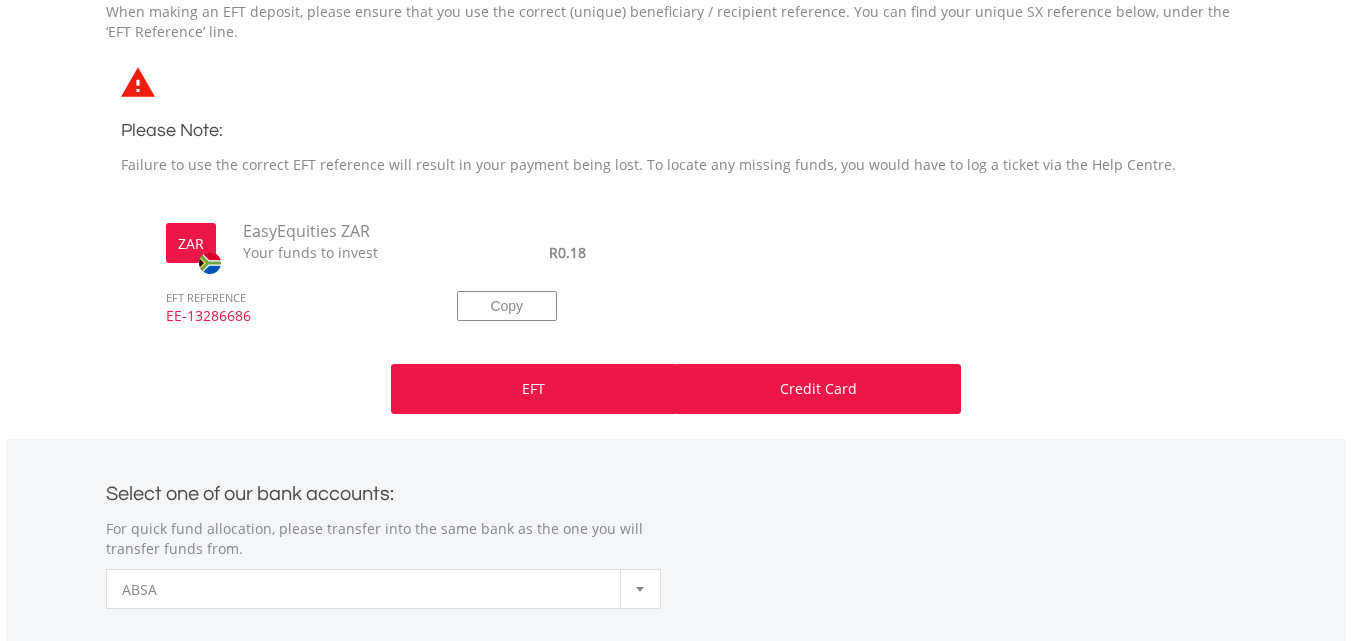 click on "Credit Card" at bounding box center (818, 389) 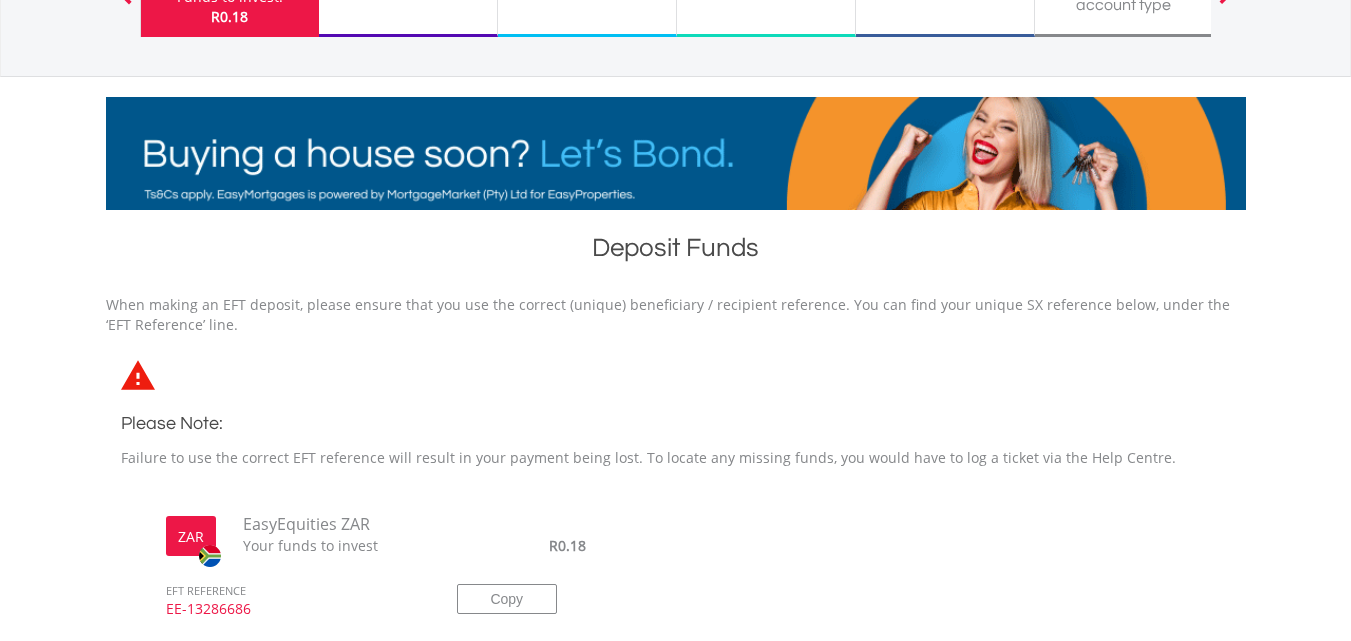 scroll, scrollTop: 0, scrollLeft: 0, axis: both 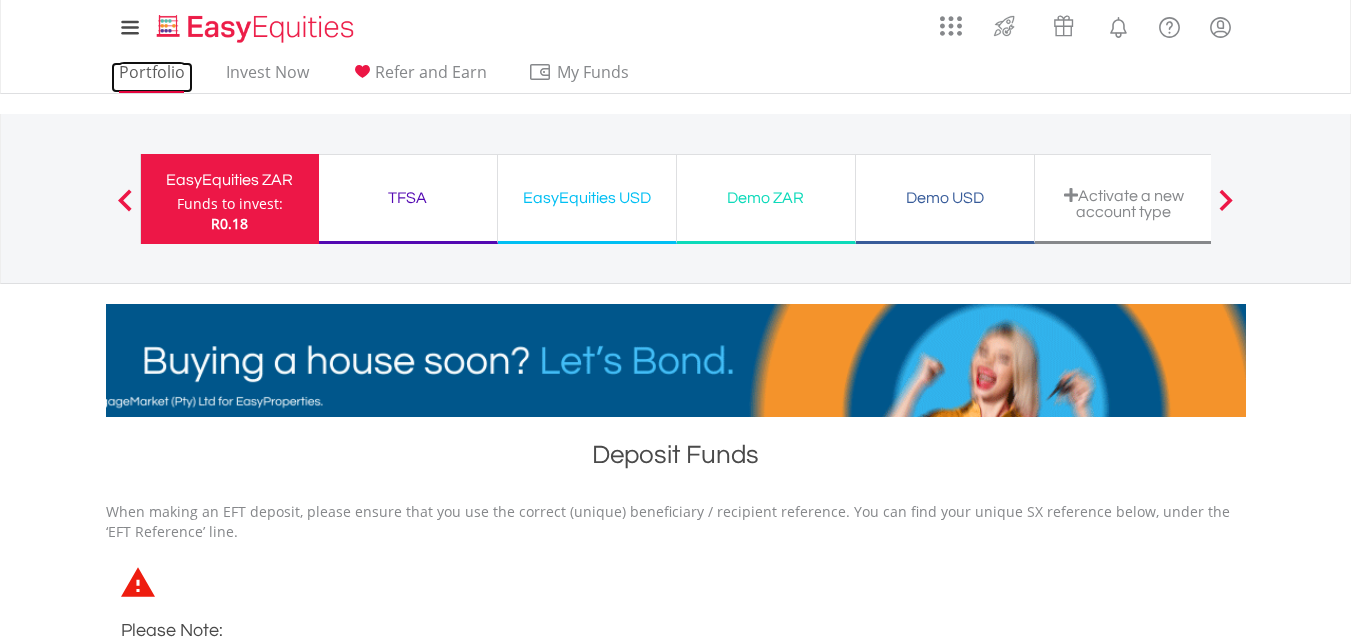 click on "Portfolio" at bounding box center [152, 77] 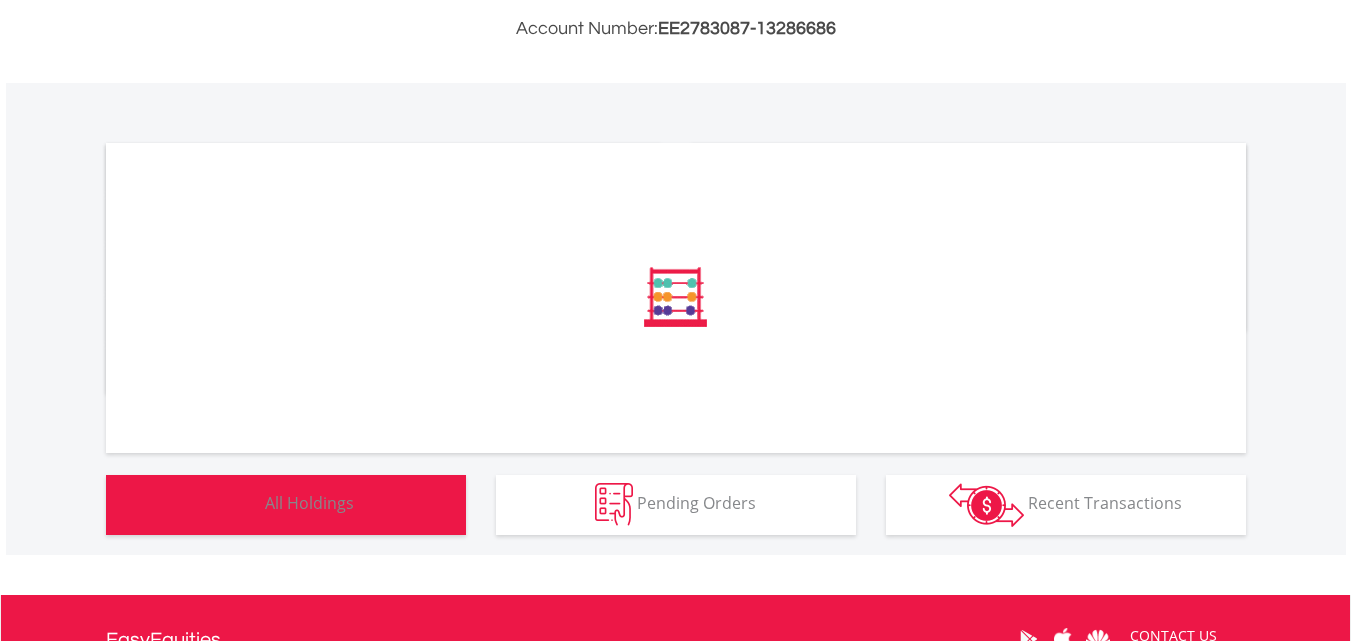 click on "Holdings
All Holdings" at bounding box center (286, 505) 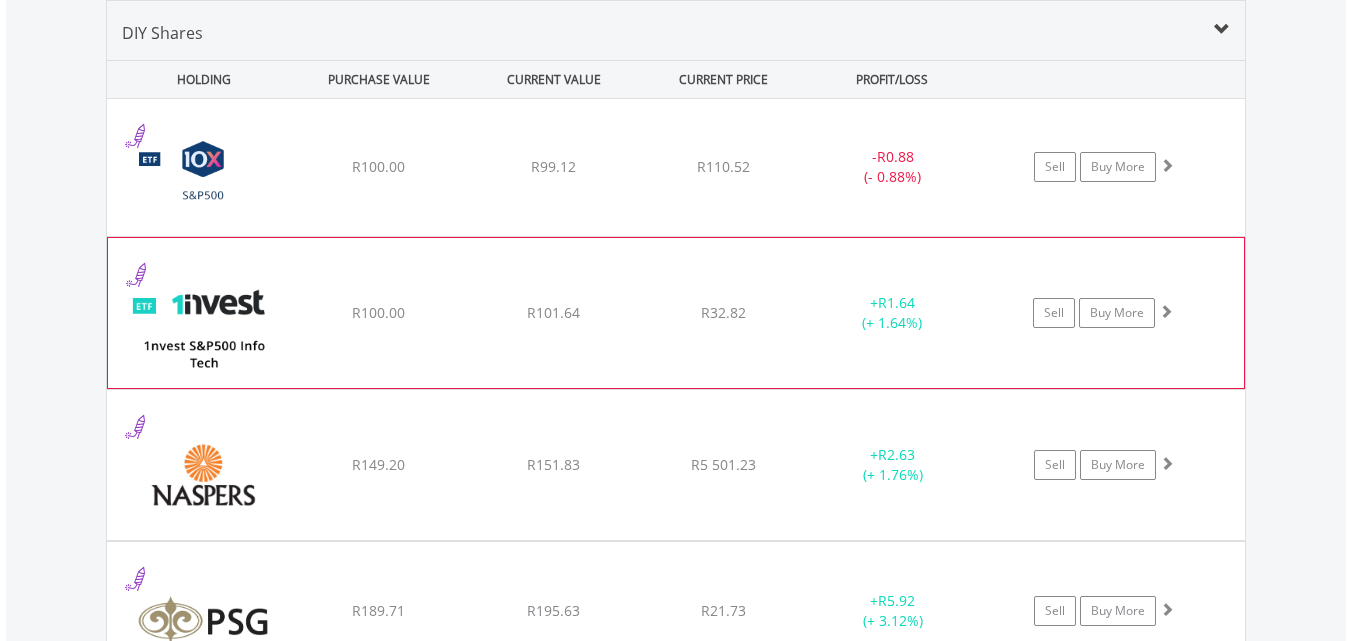 scroll, scrollTop: 1483, scrollLeft: 0, axis: vertical 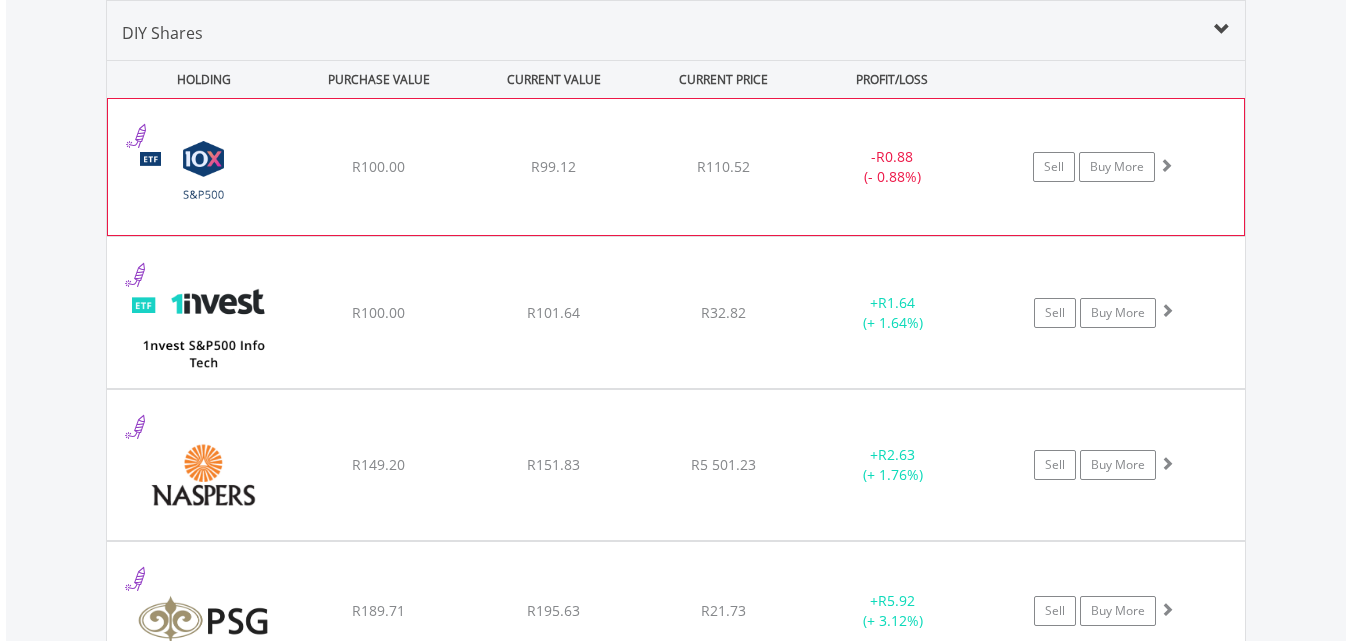 click on "﻿
10X S&P 500 Exchange Traded Fund
R100.00
R99.12
R110.52
-  R0.88 (- 0.88%)
Sell
Buy More" at bounding box center (676, 167) 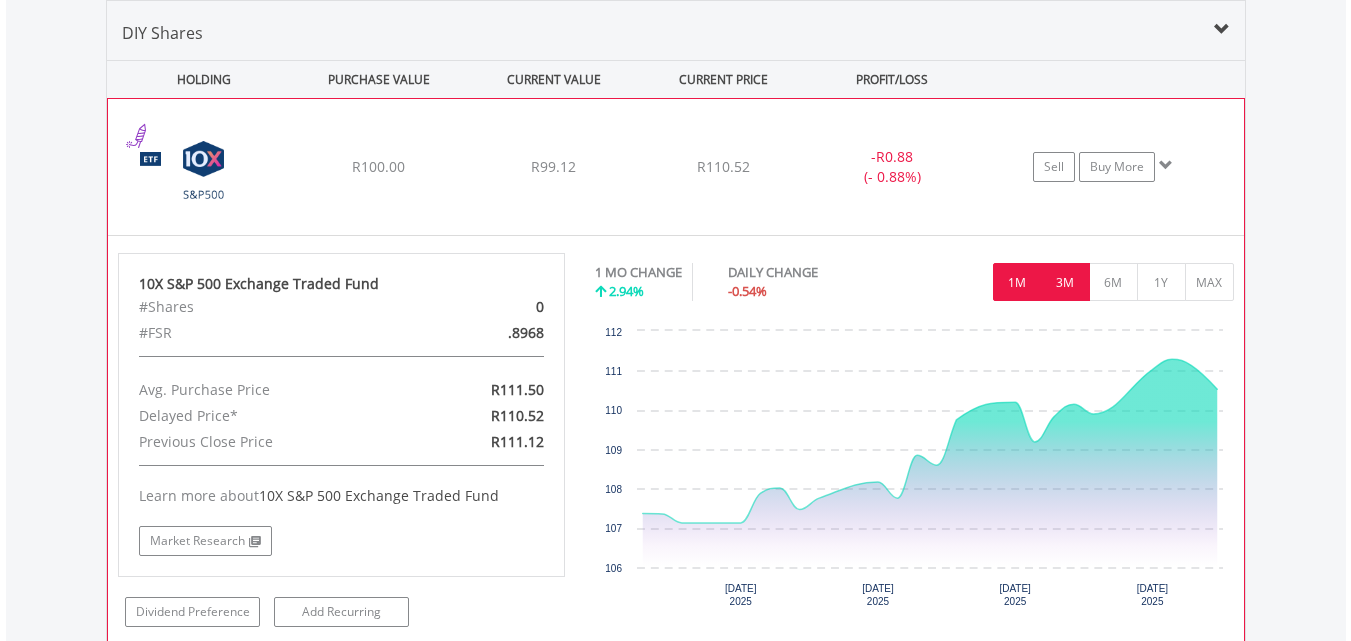 click on "3M" at bounding box center (1065, 282) 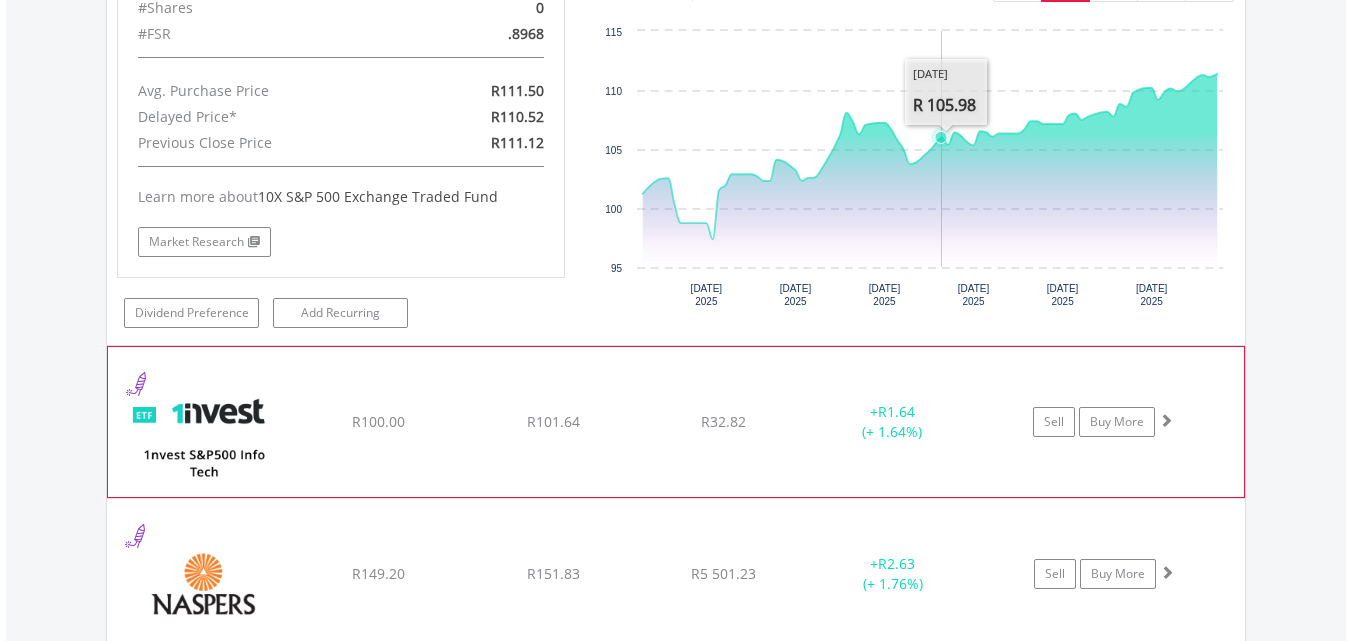 scroll, scrollTop: 1784, scrollLeft: 0, axis: vertical 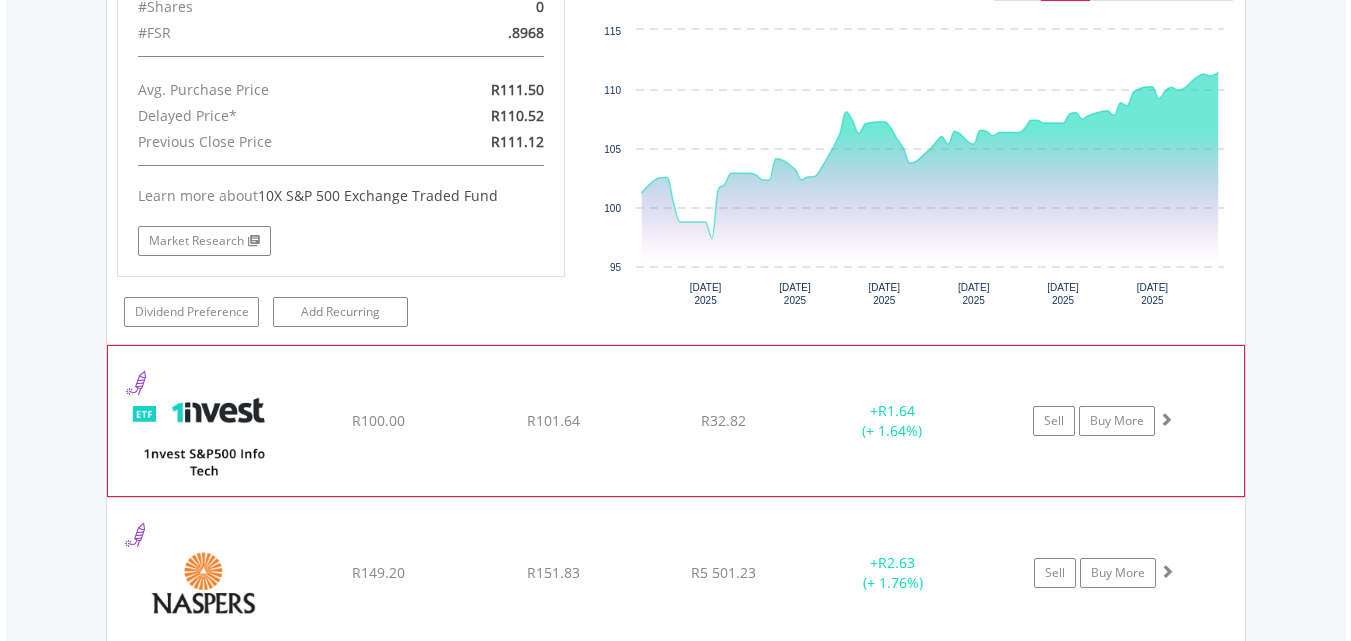 click on "Sell
Buy More" at bounding box center [1114, -134] 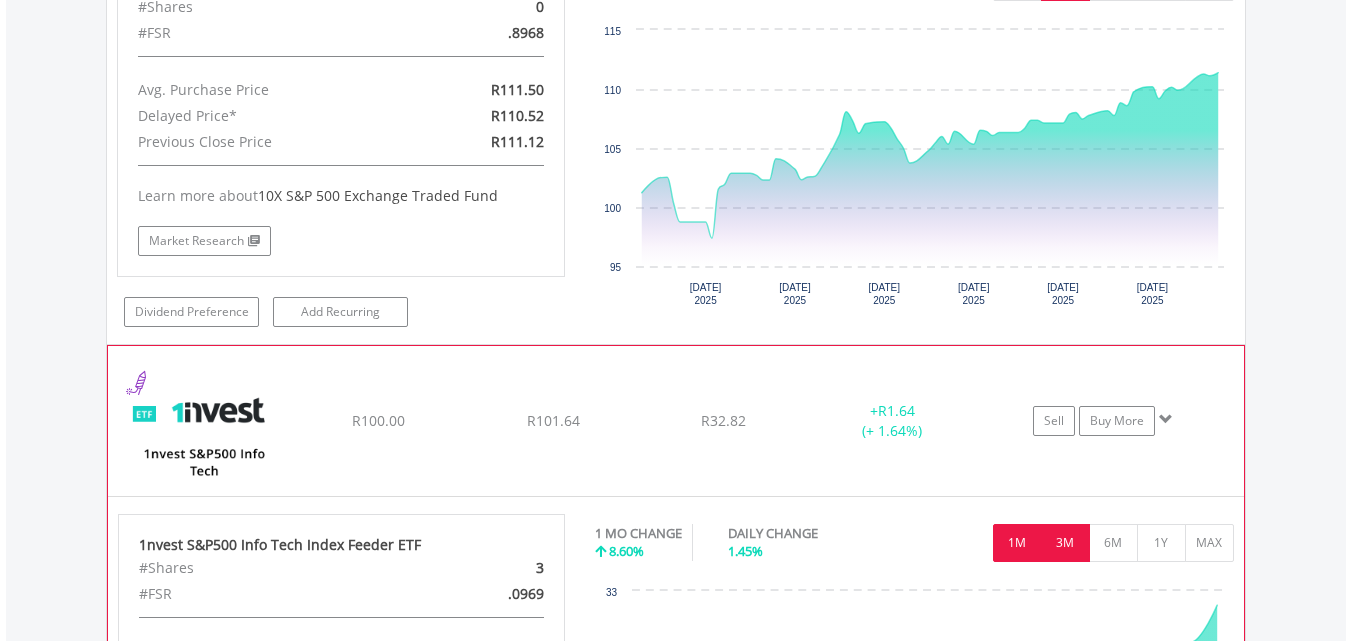 click on "3M" at bounding box center (1065, 543) 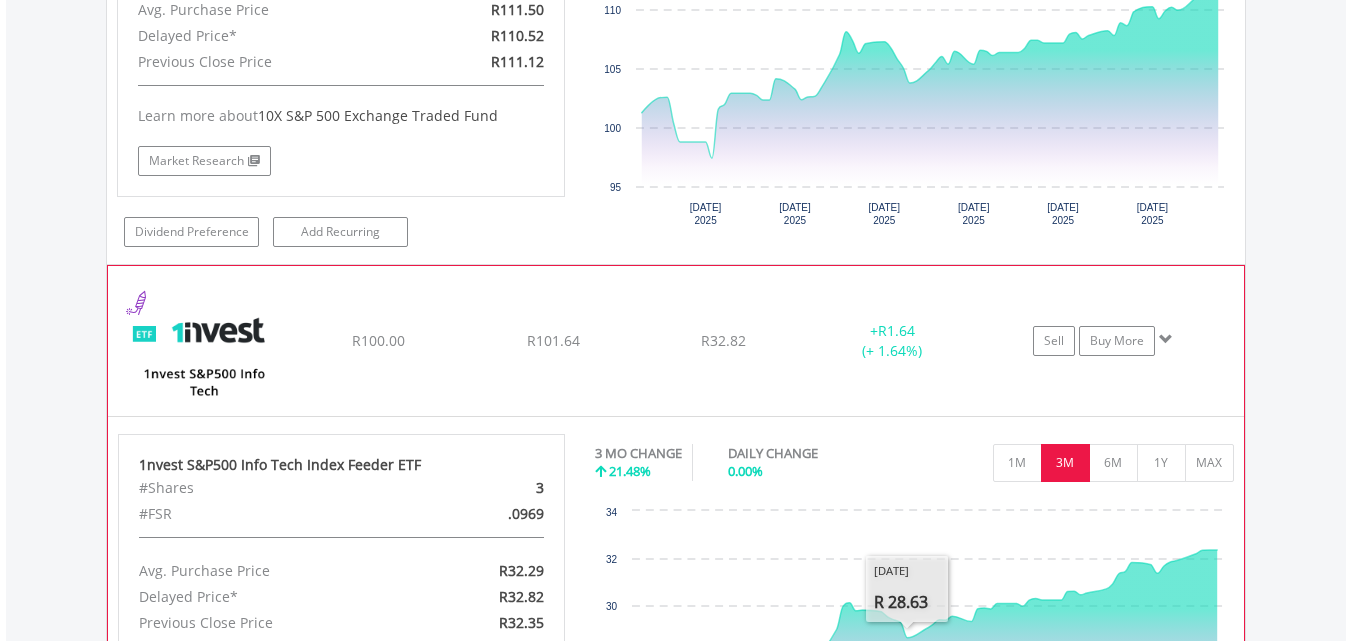 scroll, scrollTop: 1784, scrollLeft: 0, axis: vertical 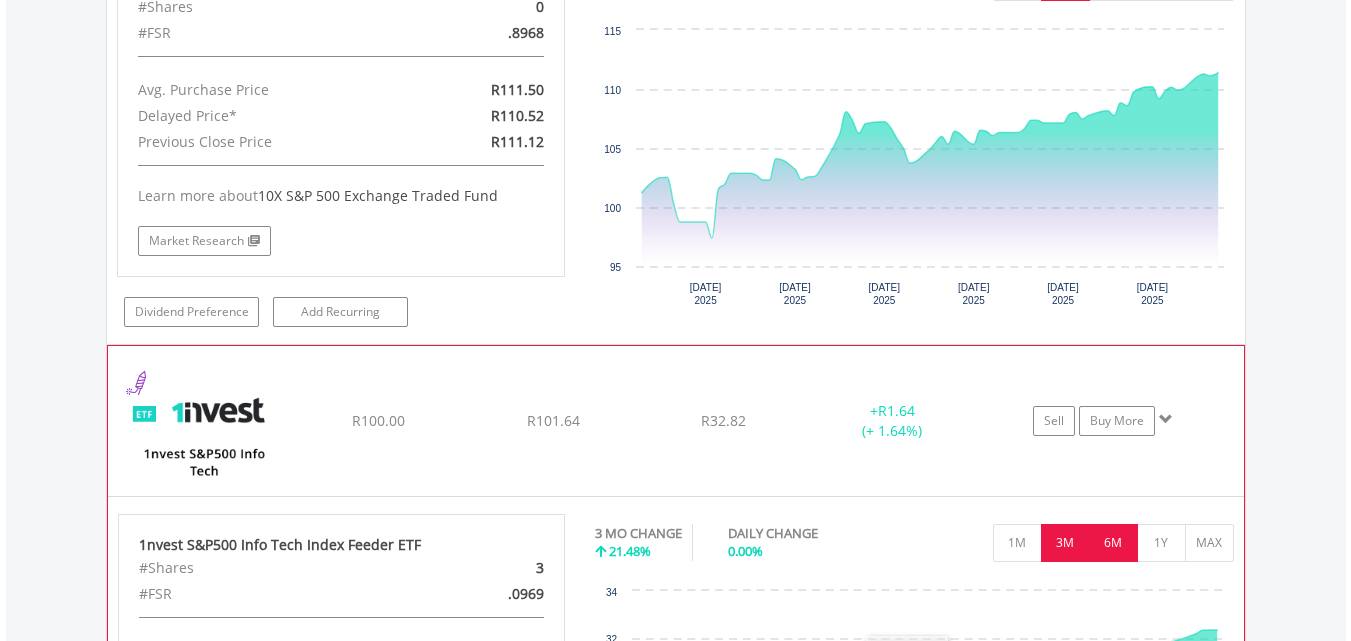 click on "6M" at bounding box center (1113, 543) 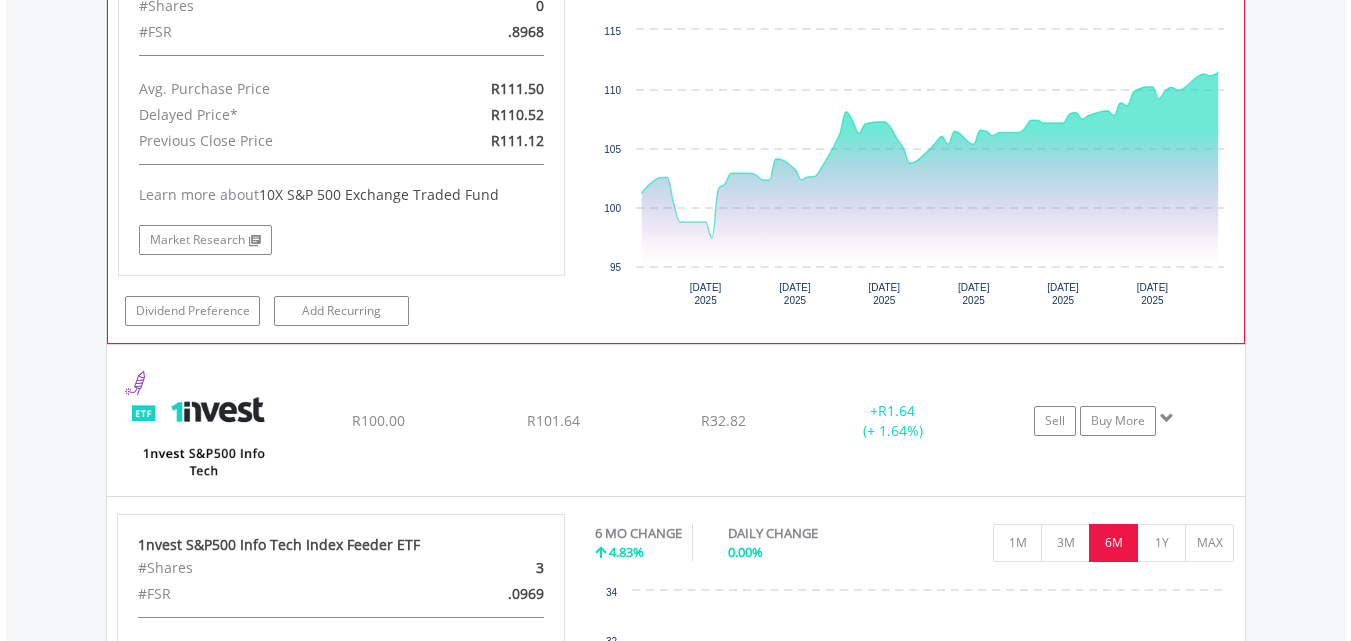 scroll, scrollTop: 1584, scrollLeft: 0, axis: vertical 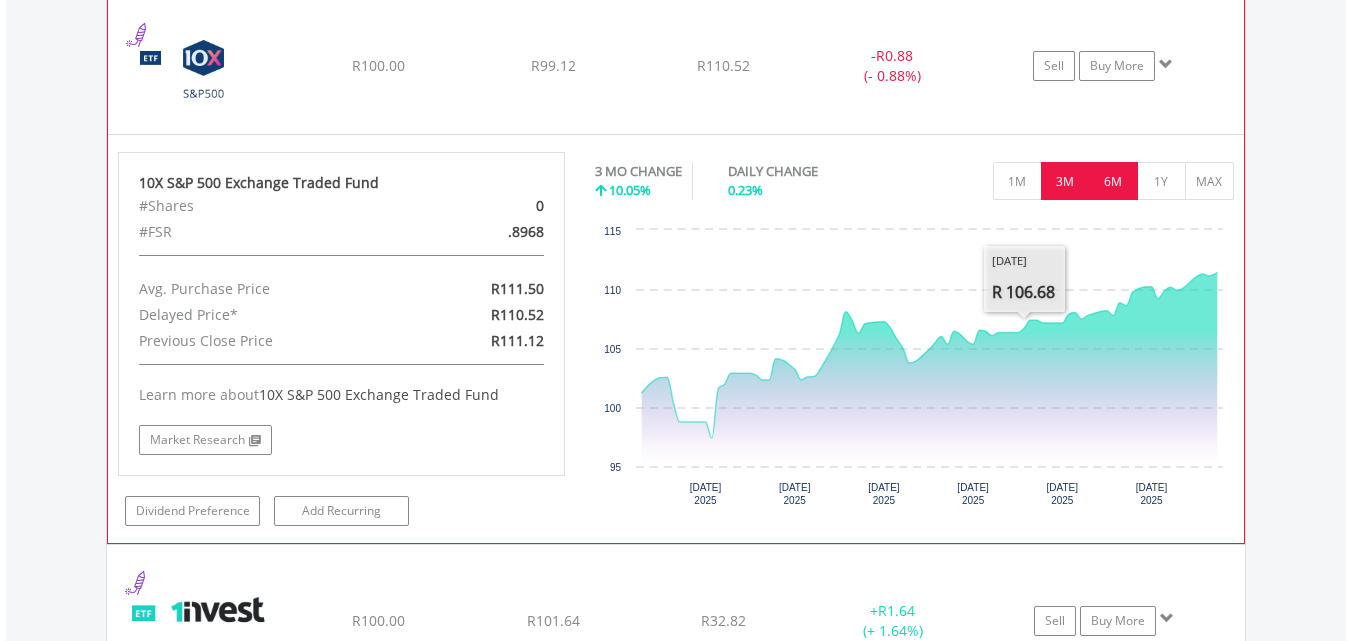 click on "6M" at bounding box center (1113, 181) 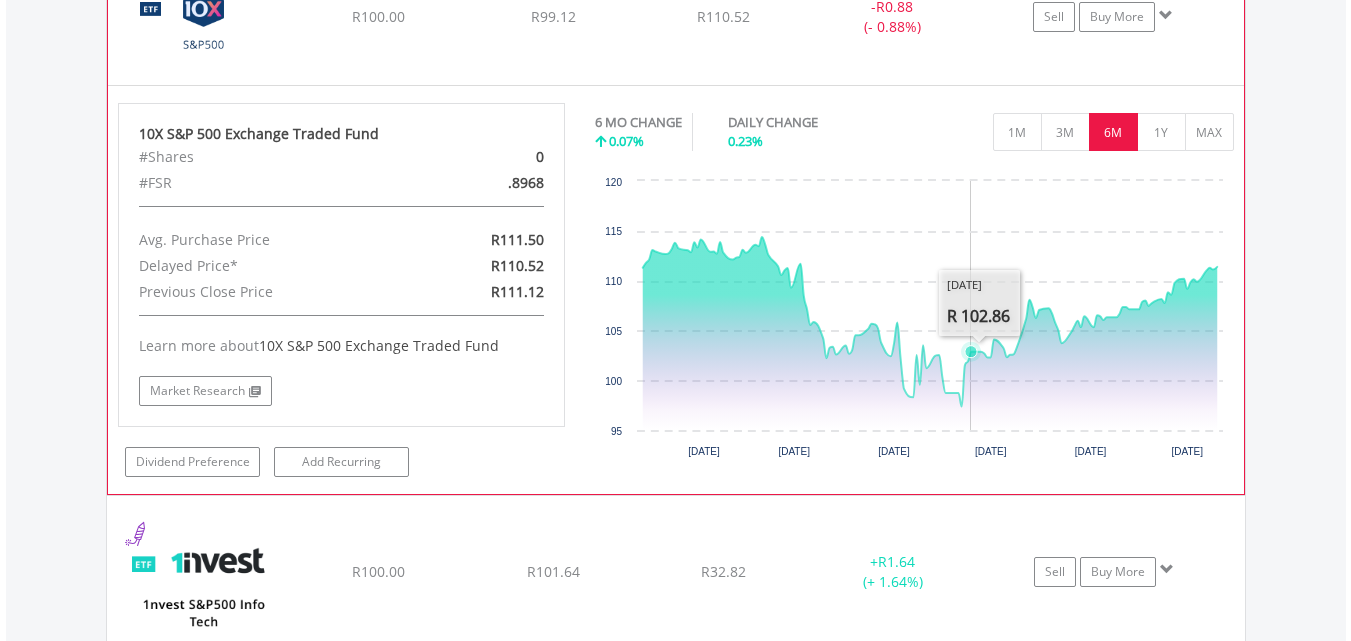 scroll, scrollTop: 1584, scrollLeft: 0, axis: vertical 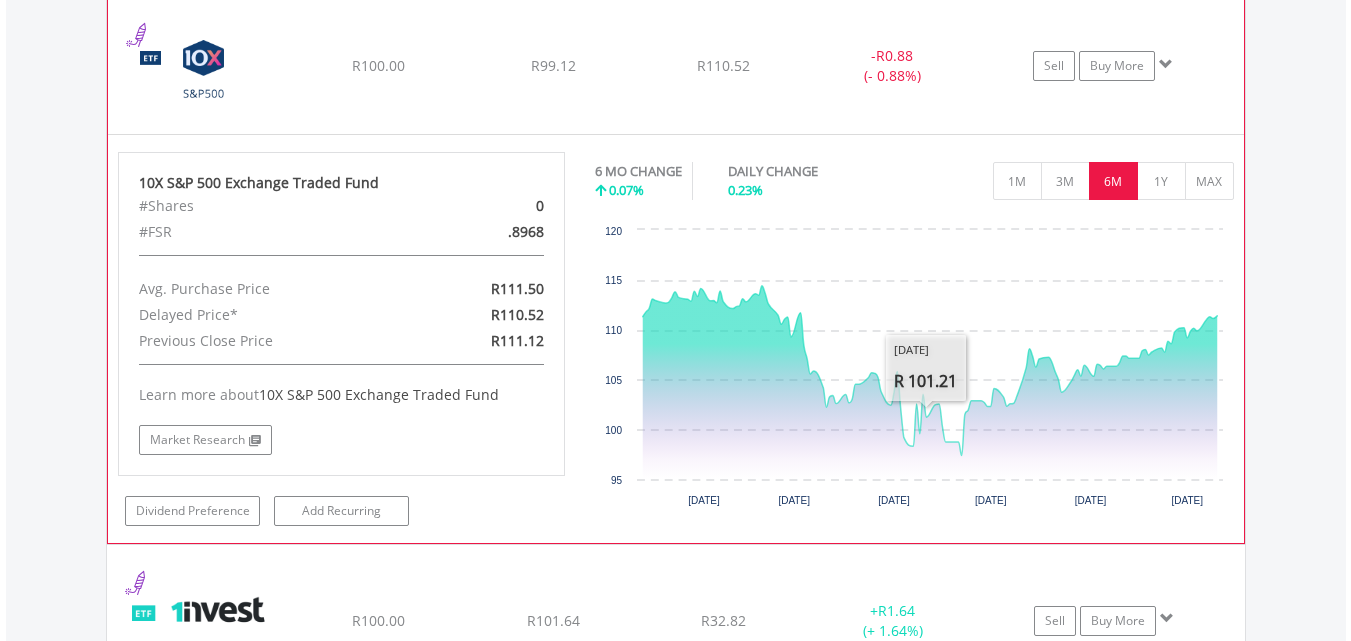 click on "-  R0.88 (- 0.88%)" at bounding box center (892, 66) 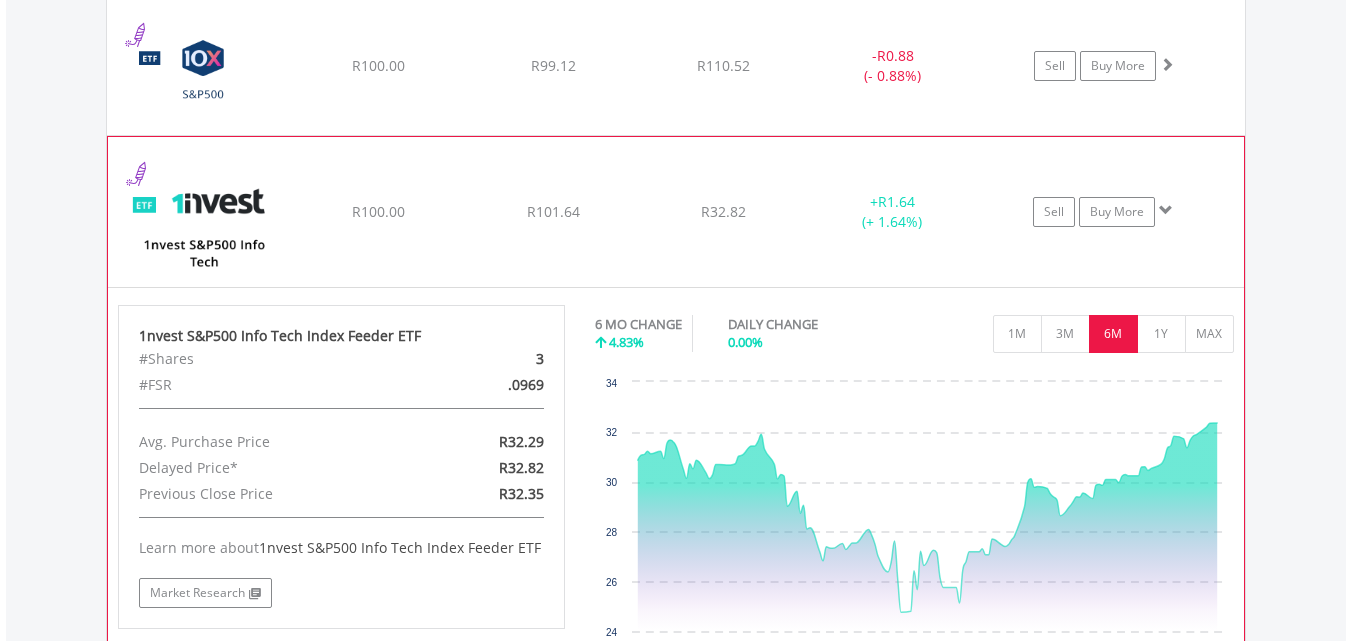click on "﻿
1nvest S&P500 Info Tech Index Feeder ETF
R100.00
R101.64
R32.82
+  R1.64 (+ 1.64%)
Sell
Buy More" at bounding box center [676, 66] 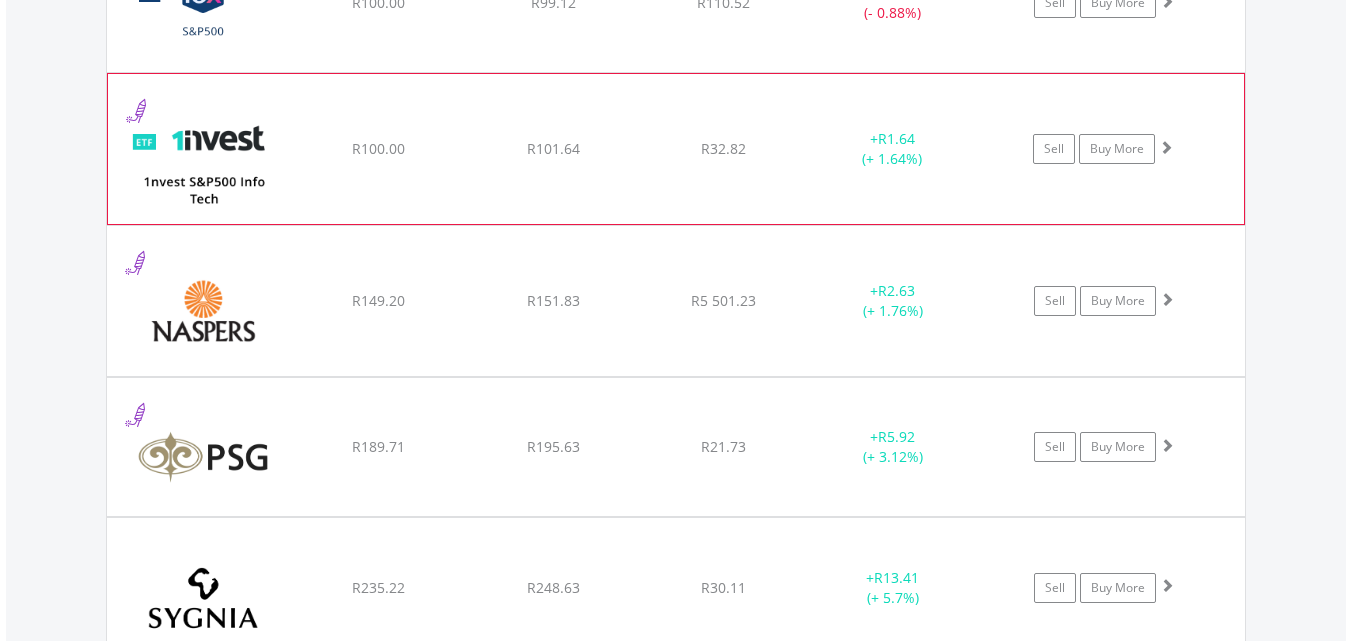 scroll, scrollTop: 1684, scrollLeft: 0, axis: vertical 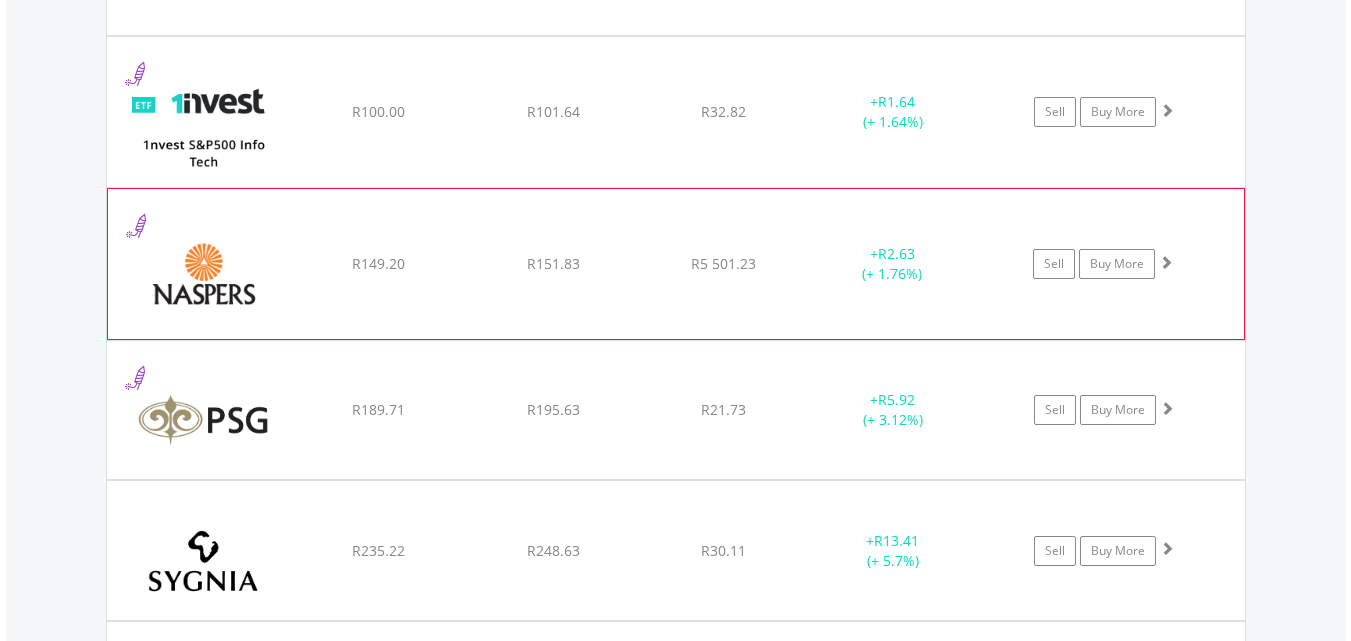 click on "﻿
Naspers Limited
R149.20
R151.83
R5 501.23
+  R2.63 (+ 1.76%)
Sell
Buy More" at bounding box center (676, -34) 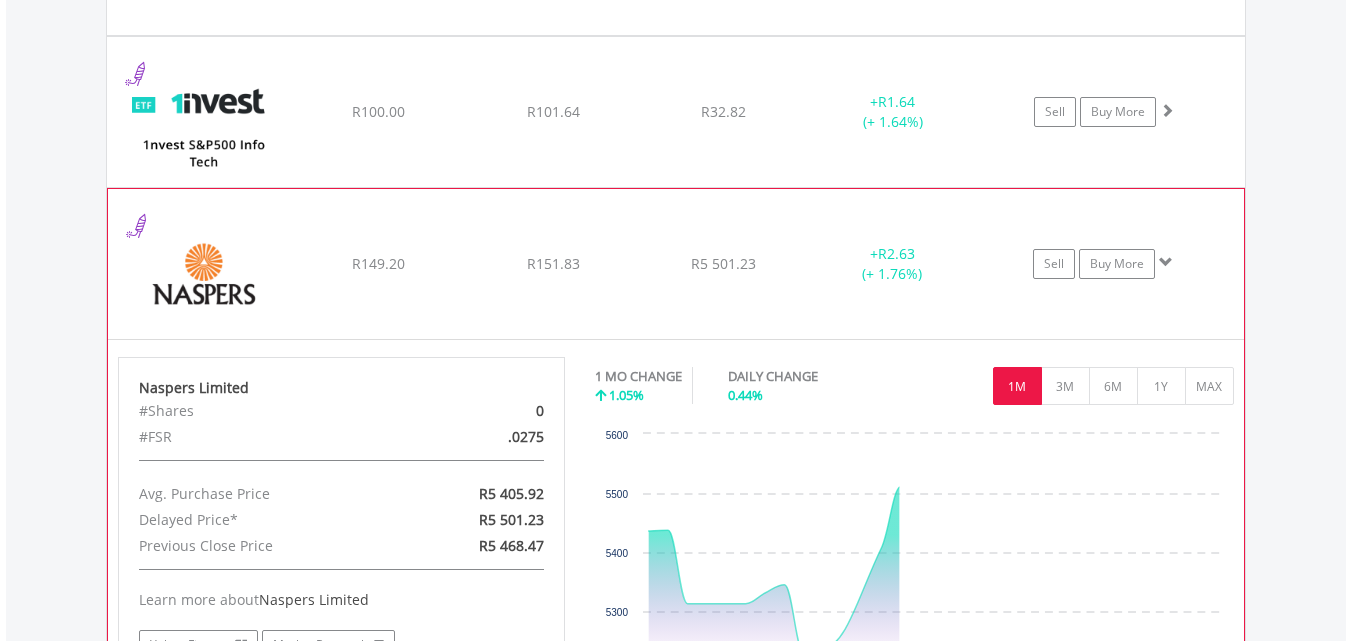 click on "﻿
Naspers Limited
R149.20
R151.83
R5 501.23
+  R2.63 (+ 1.76%)
Sell
Buy More" at bounding box center (676, -34) 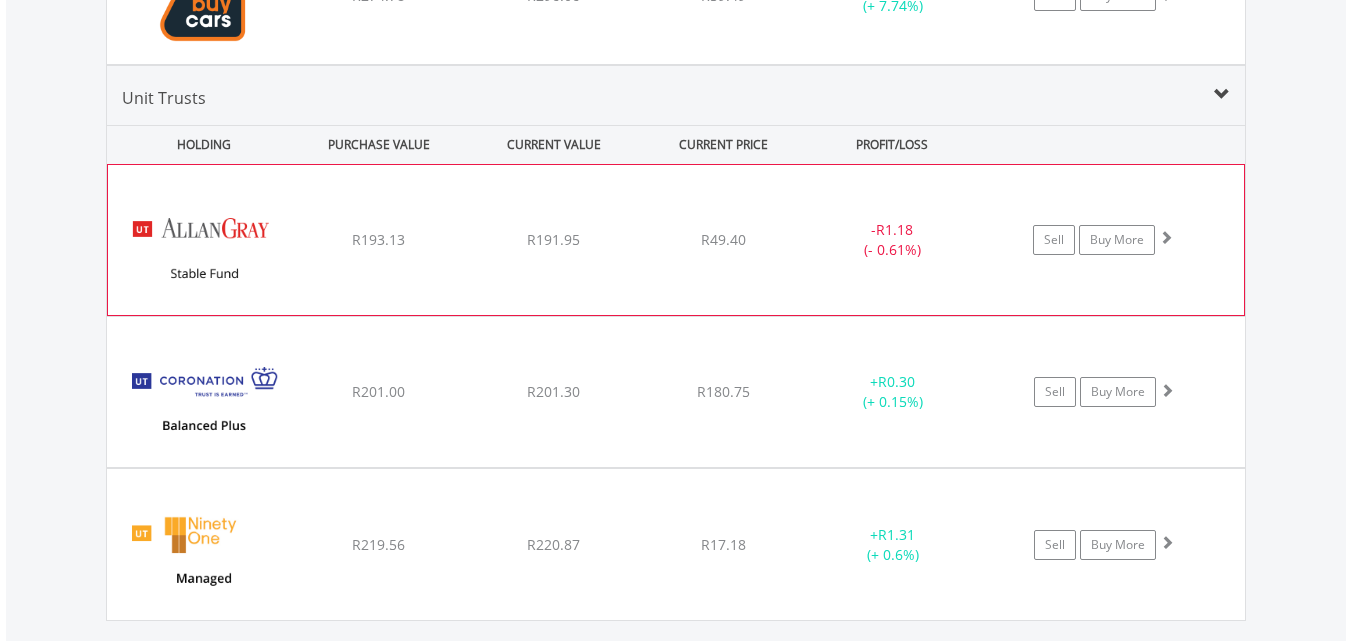scroll, scrollTop: 2384, scrollLeft: 0, axis: vertical 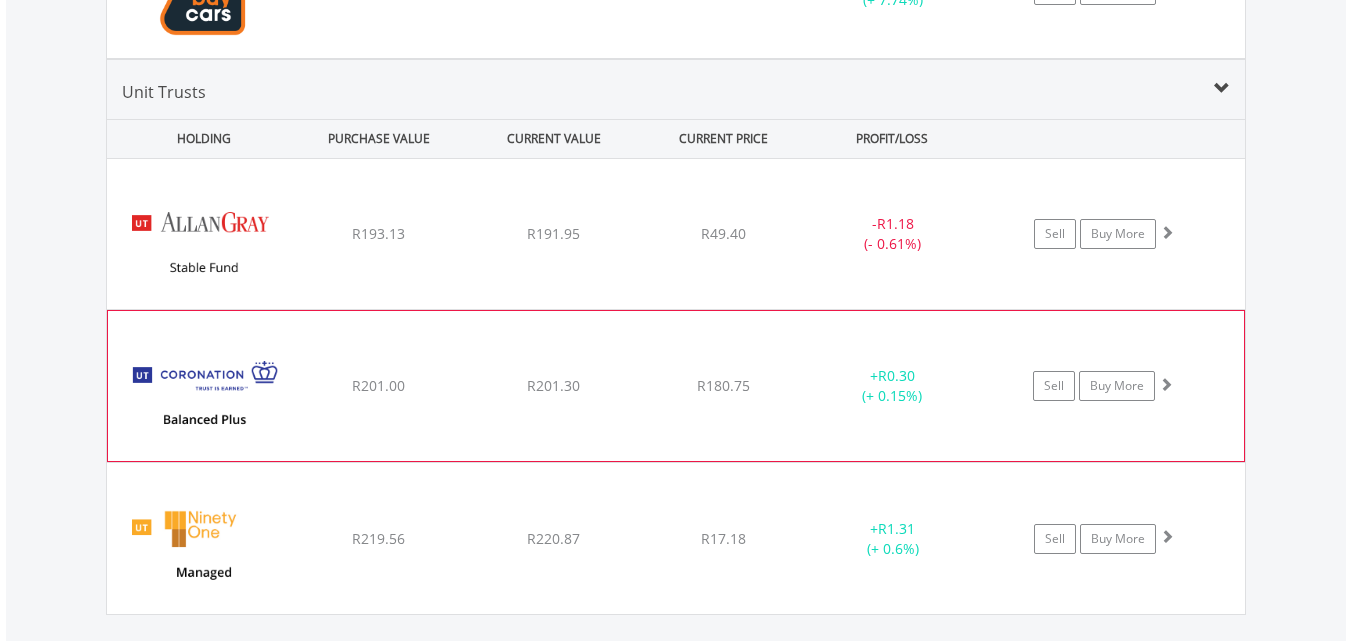 click on "+  R0.30 (+ 0.15%)" at bounding box center (892, 386) 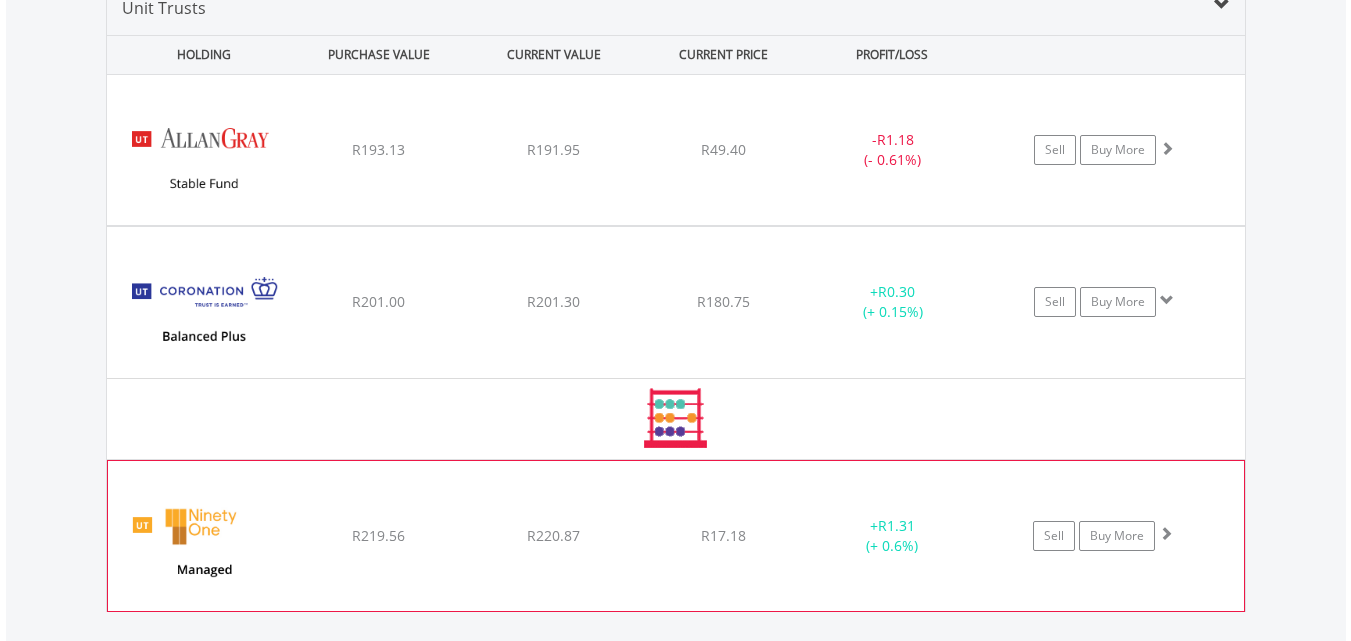 scroll, scrollTop: 2584, scrollLeft: 0, axis: vertical 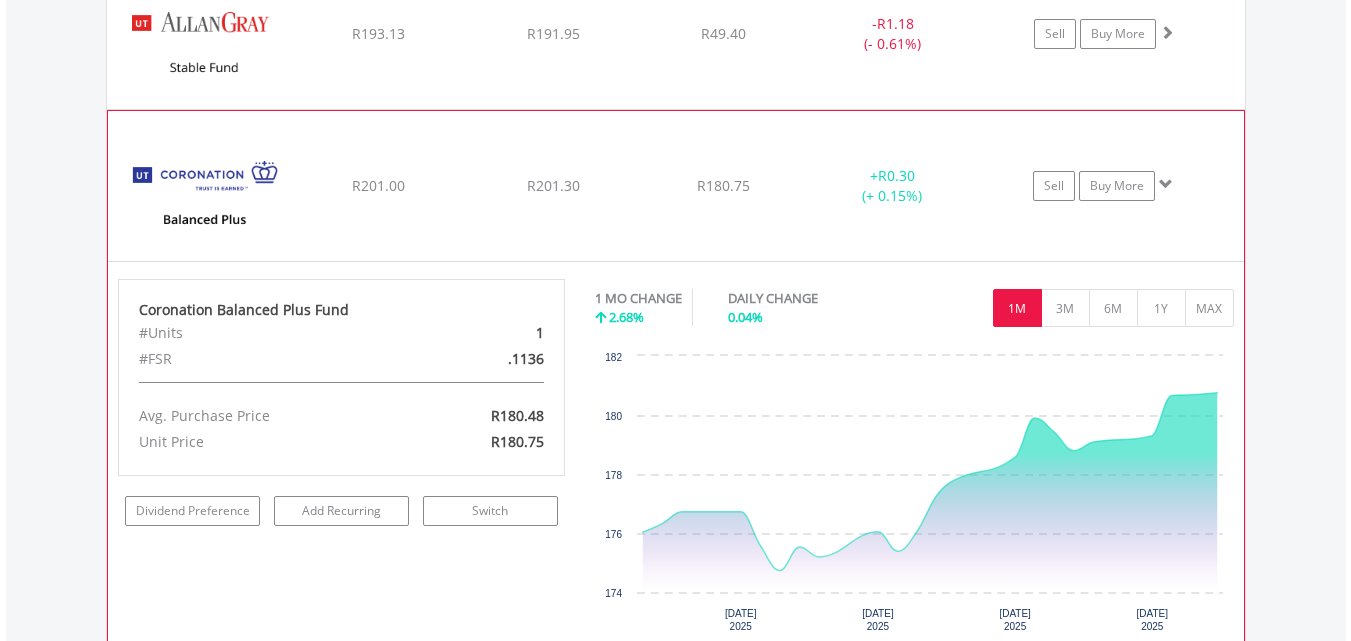 click on "﻿
Coronation Balanced Plus Fund
R201.00
R201.30
R180.75
+  R0.30 (+ 0.15%)
Sell
Buy More" at bounding box center [676, 34] 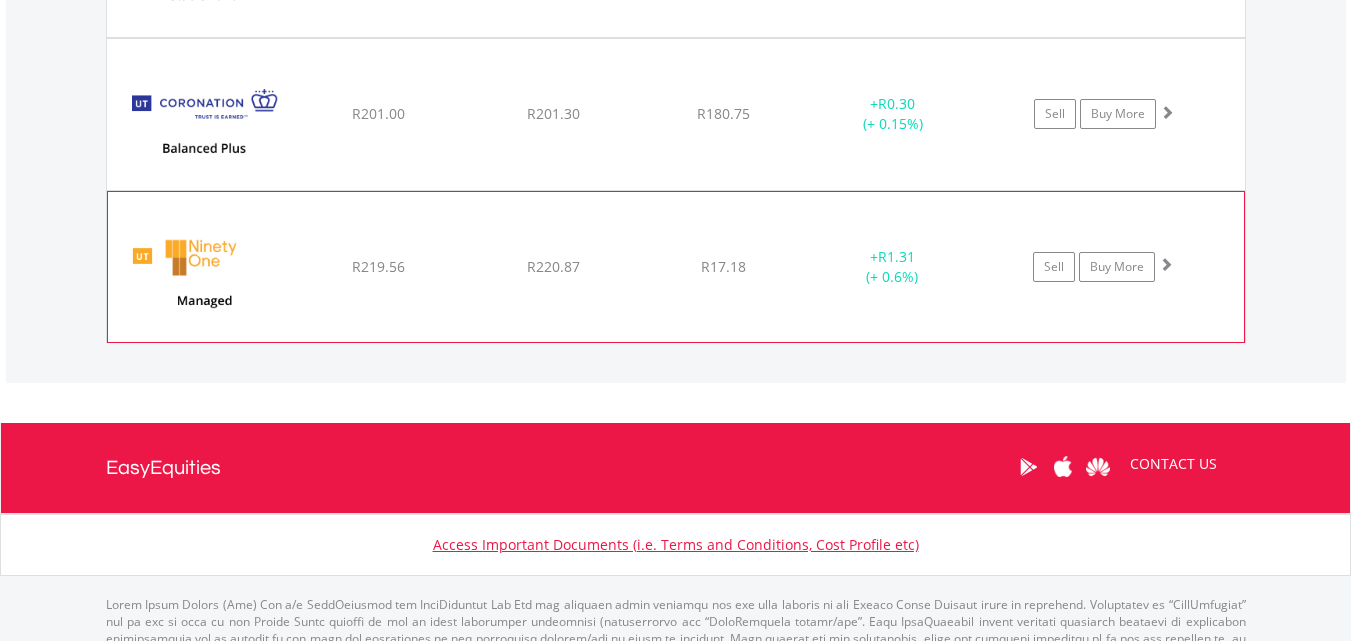 scroll, scrollTop: 2684, scrollLeft: 0, axis: vertical 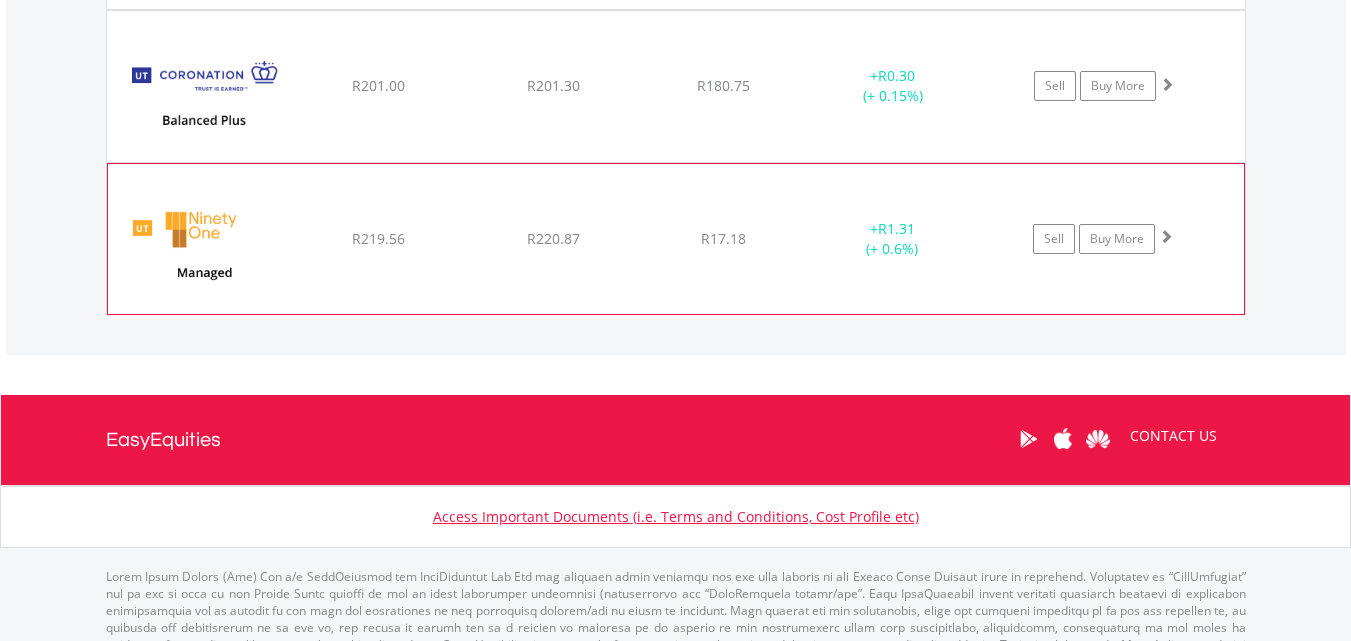 click on "+  R1.31 (+ 0.6%)" at bounding box center [893, 86] 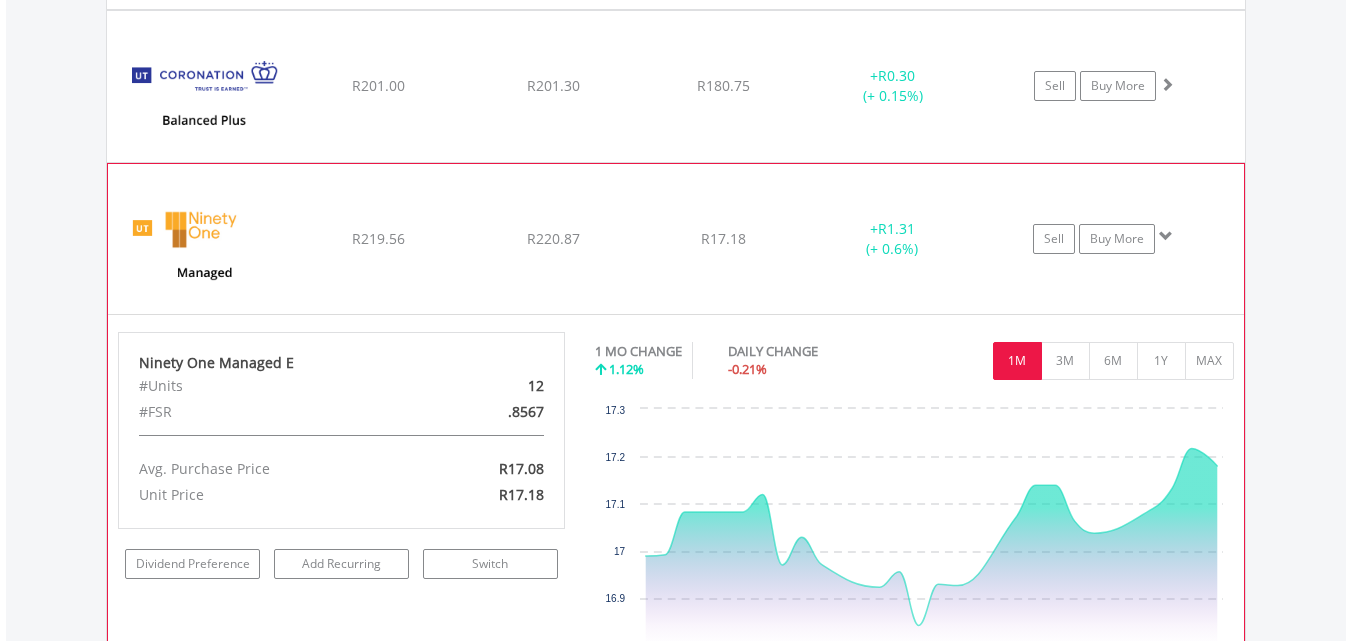 click on "+  R1.31 (+ 0.6%)" at bounding box center [893, 86] 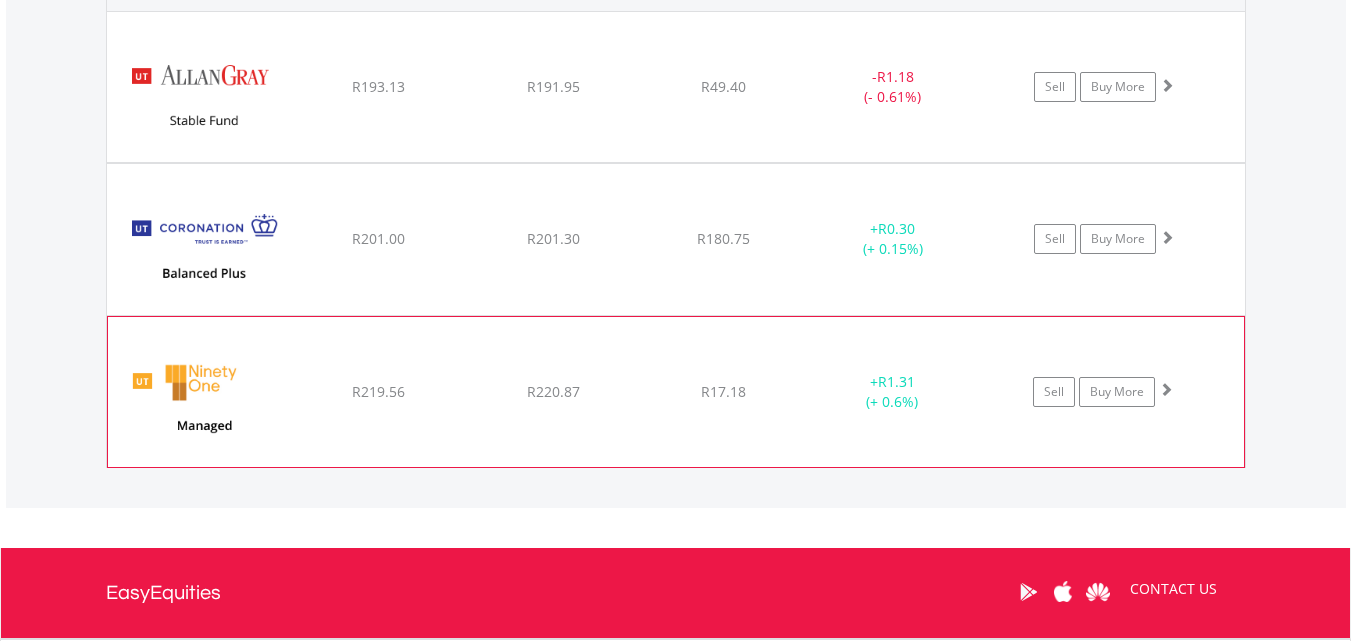 scroll, scrollTop: 2484, scrollLeft: 0, axis: vertical 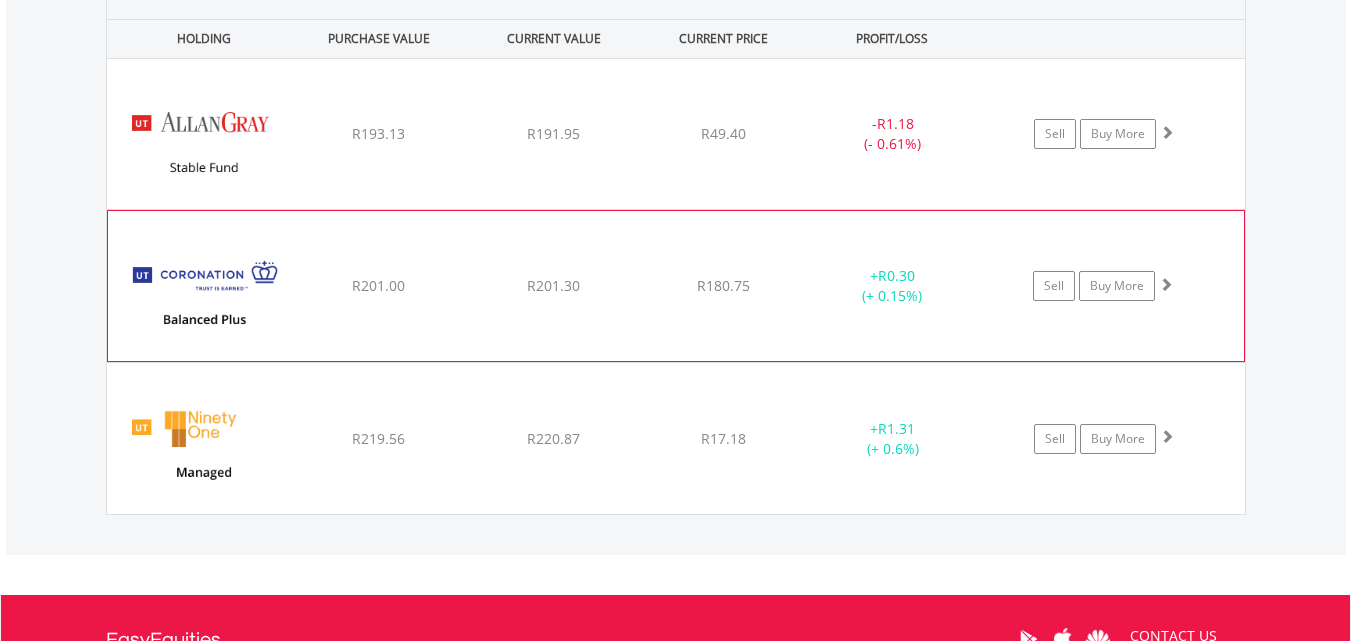 click on "﻿
Coronation Balanced Plus Fund
R201.00
R201.30
R180.75
+  R0.30 (+ 0.15%)
Sell
Buy More" at bounding box center [676, 134] 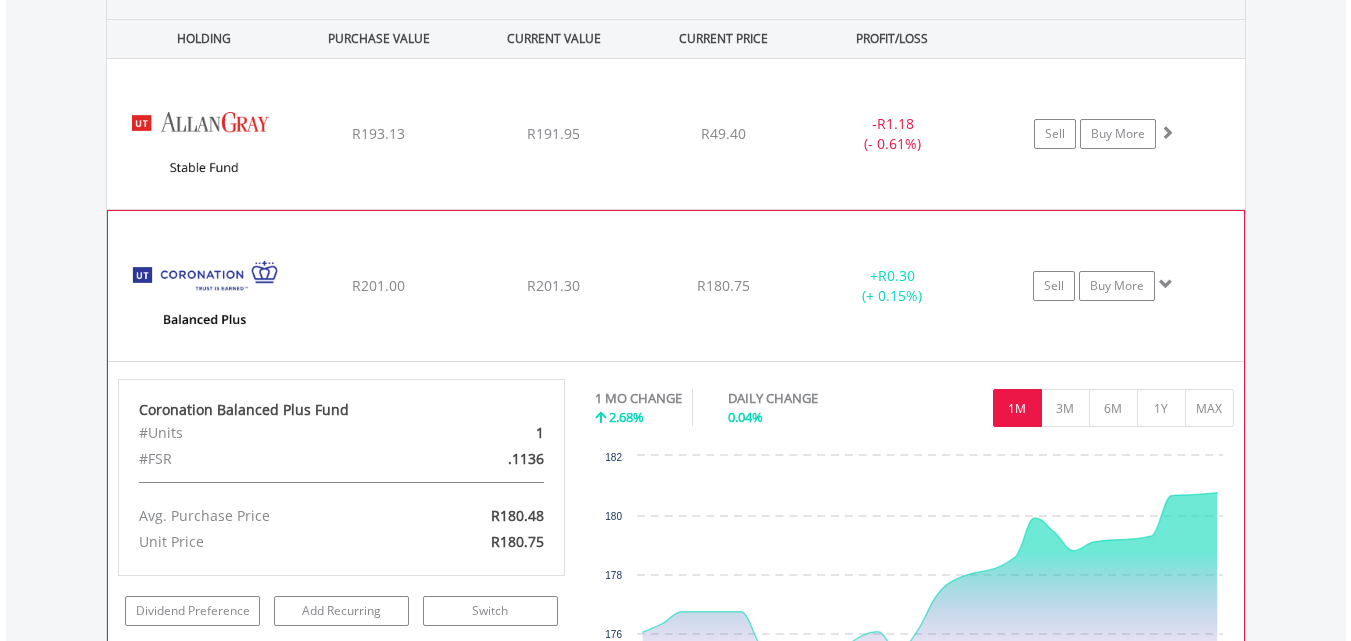 click on "﻿
Coronation Balanced Plus Fund
R201.00
R201.30
R180.75
+  R0.30 (+ 0.15%)
Sell
Buy More" at bounding box center [676, 134] 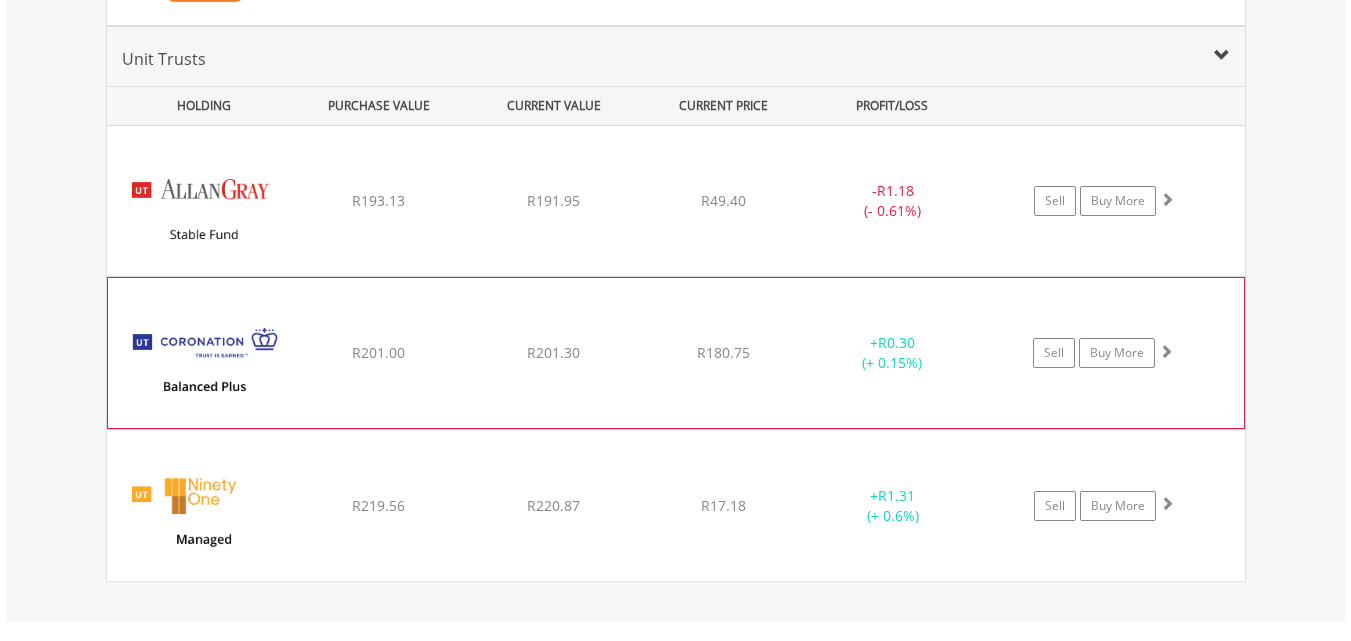 scroll, scrollTop: 2384, scrollLeft: 0, axis: vertical 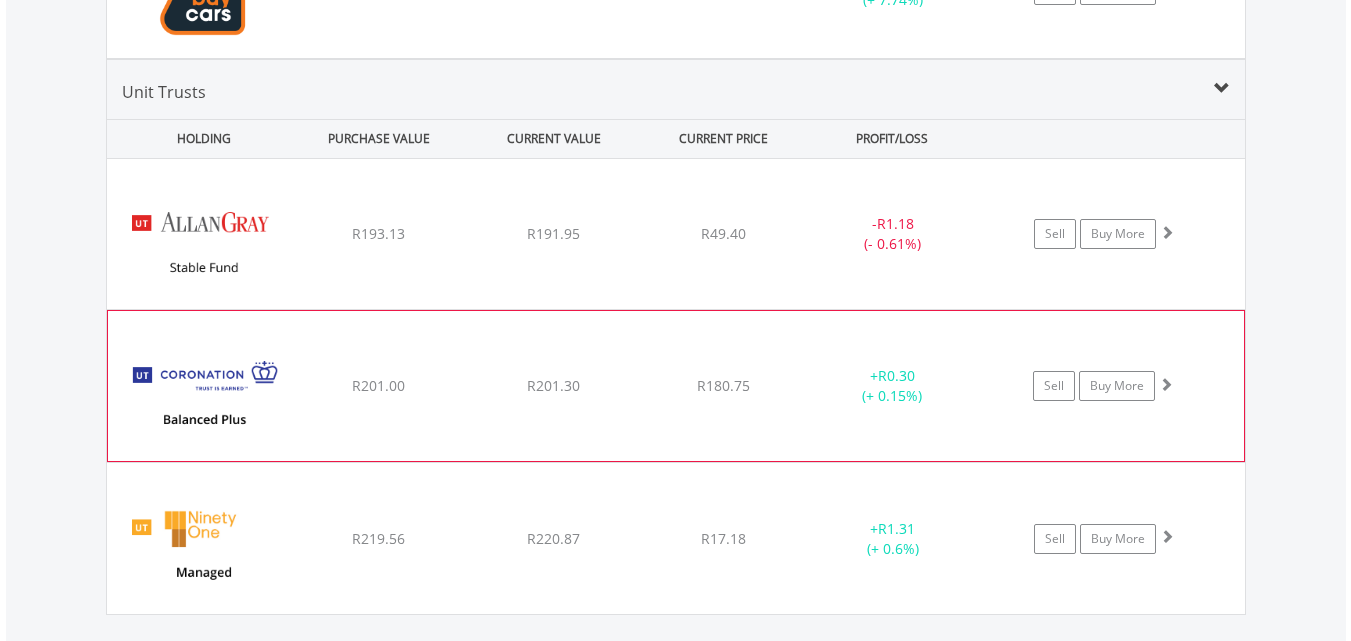 click on "﻿
Coronation Balanced Plus Fund
R201.00
R201.30
R180.75
+  R0.30 (+ 0.15%)
Sell
Buy More" at bounding box center [676, 234] 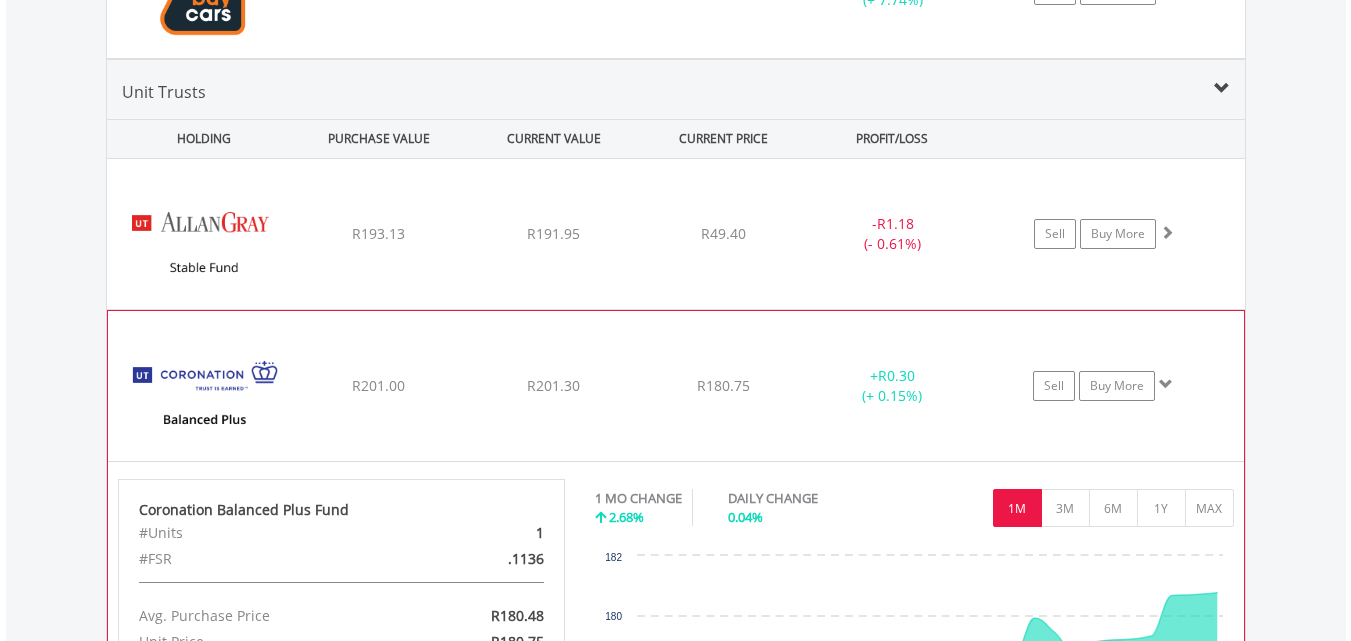 click on "﻿
Coronation Balanced Plus Fund
R201.00
R201.30
R180.75
+  R0.30 (+ 0.15%)
Sell
Buy More" at bounding box center [676, 234] 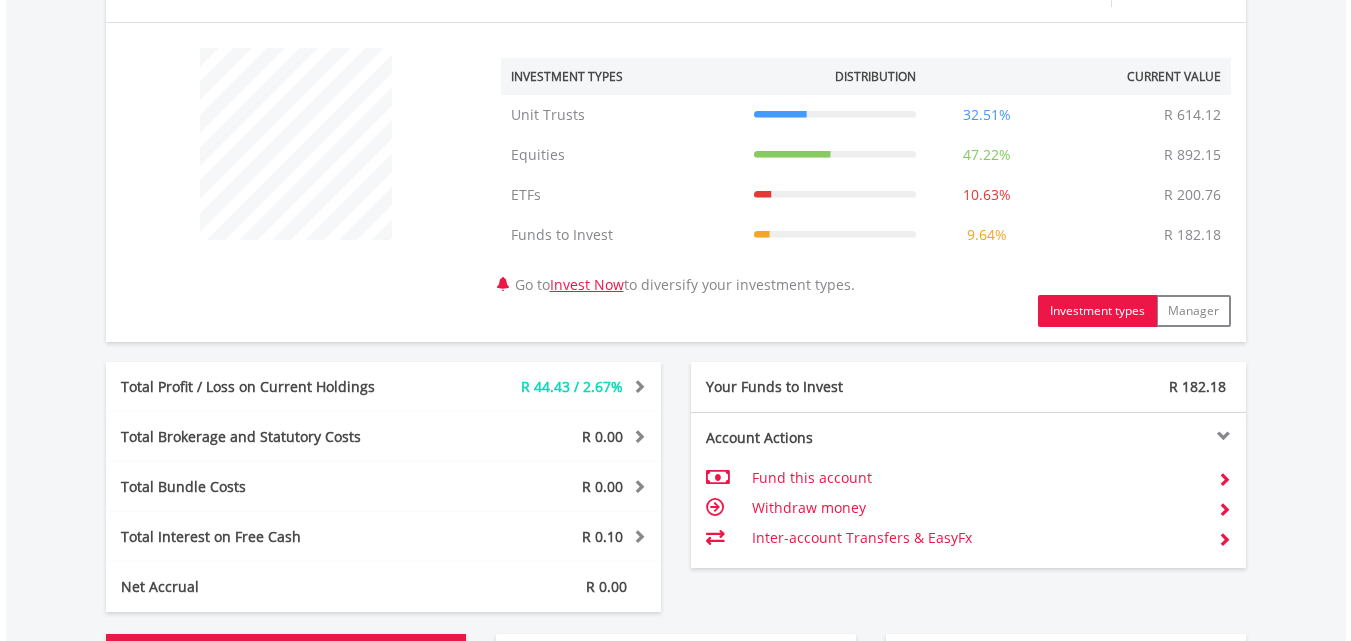 scroll, scrollTop: 684, scrollLeft: 0, axis: vertical 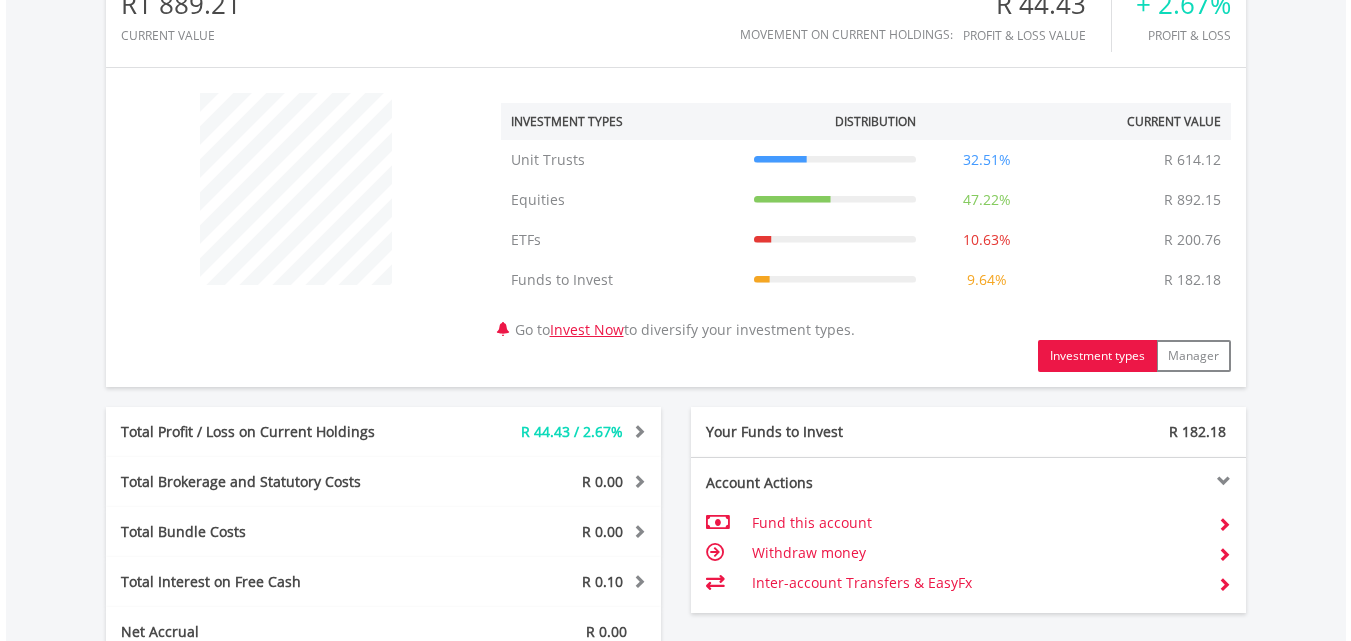 click on "Funds to Invest" at bounding box center [622, 280] 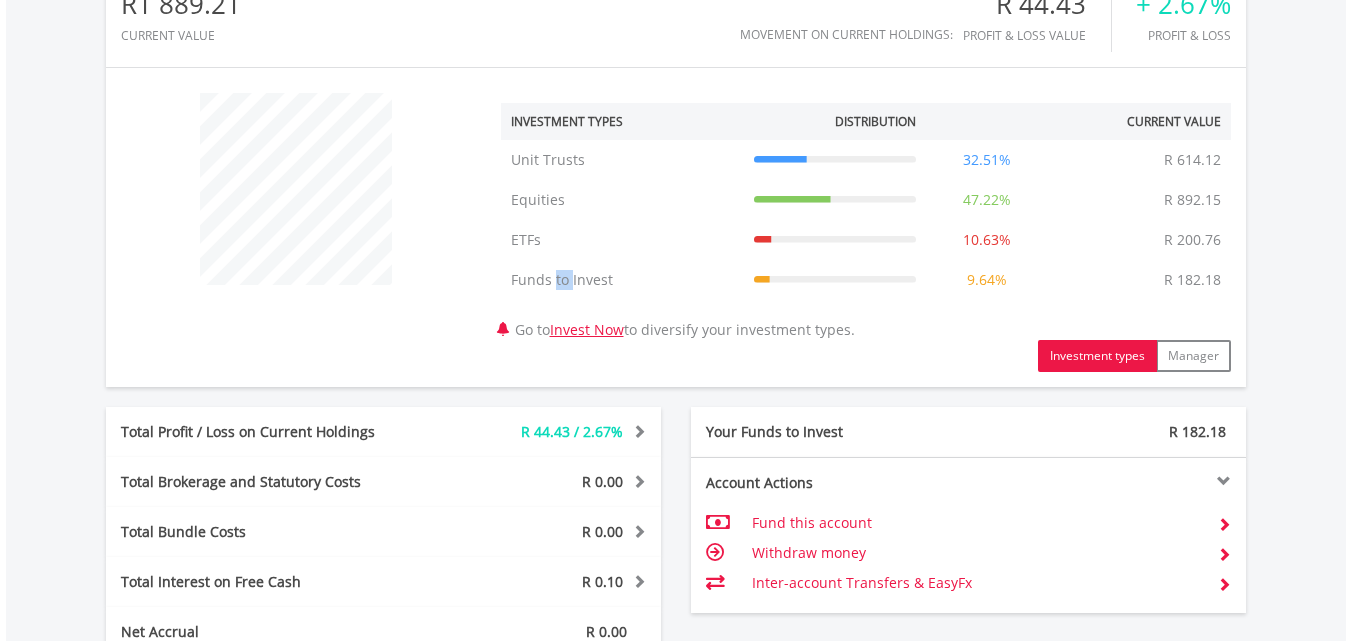 click on "Funds to Invest" at bounding box center [622, 280] 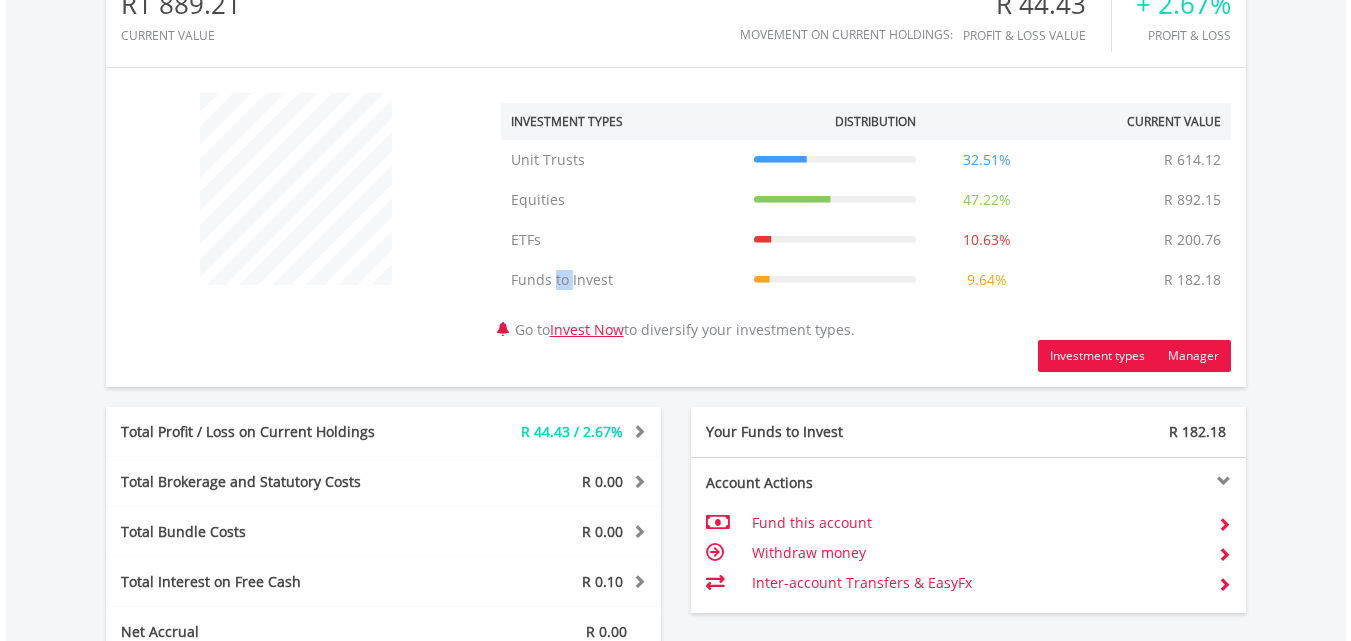click on "Manager" at bounding box center (1193, 356) 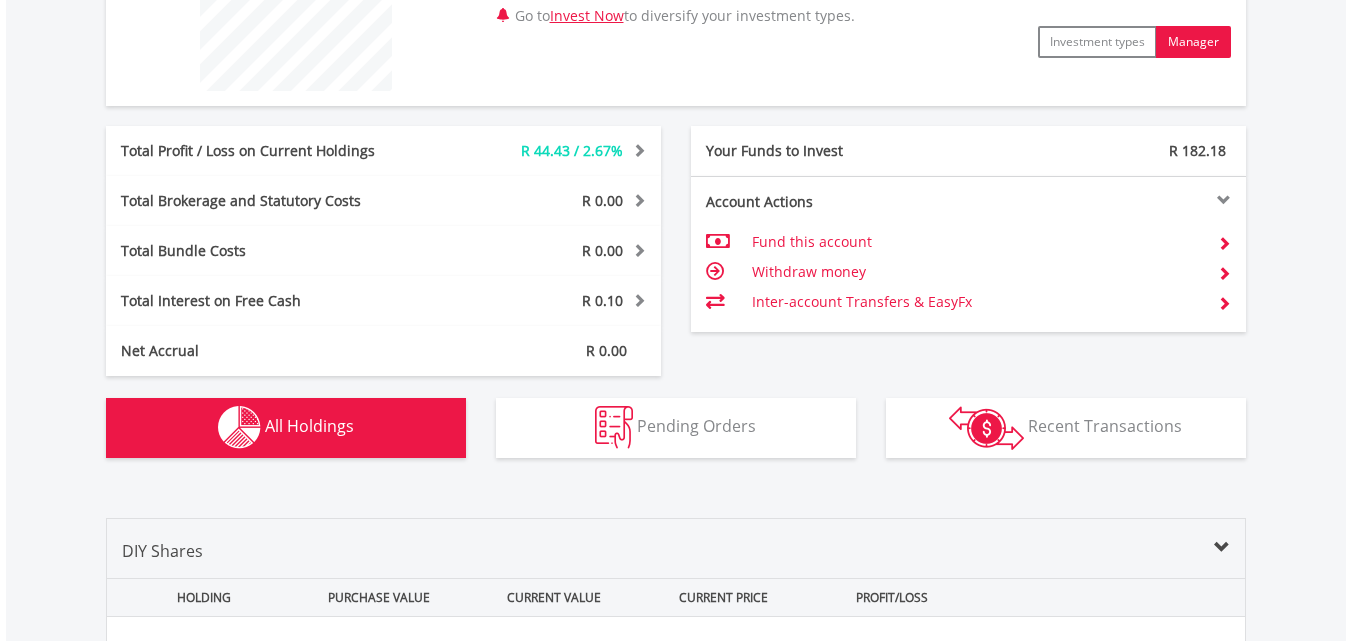 scroll, scrollTop: 884, scrollLeft: 0, axis: vertical 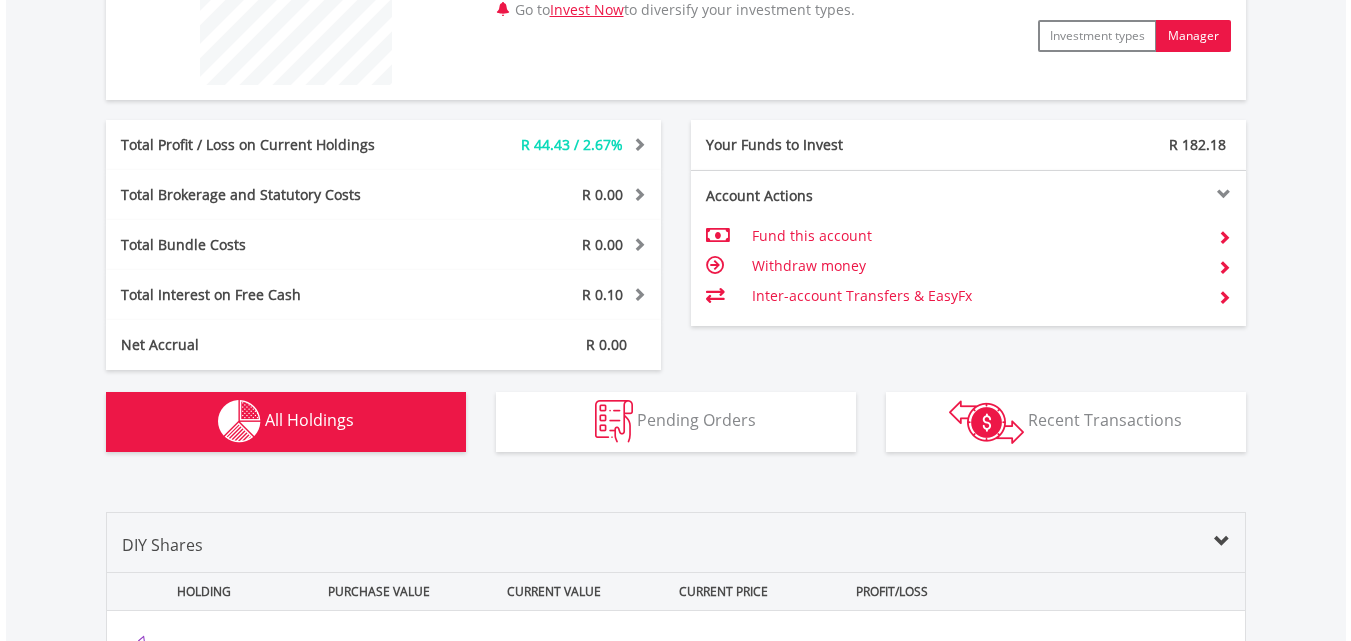 click on "R 182.18" at bounding box center (1107, 145) 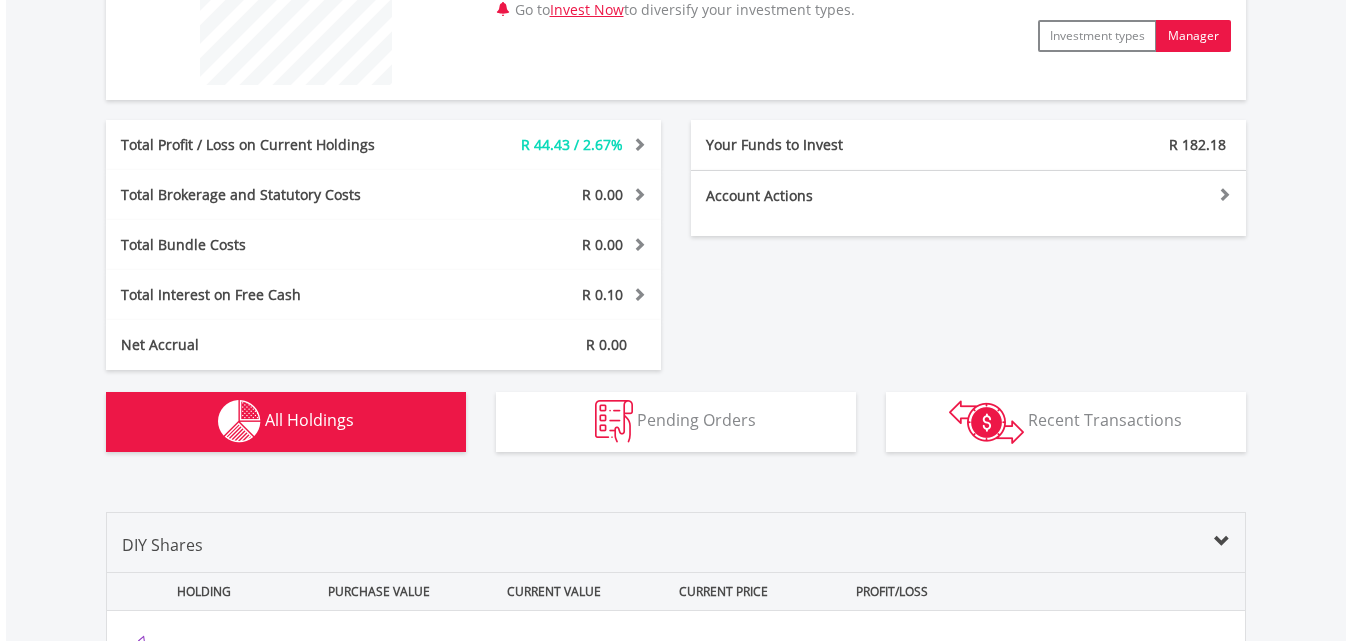 click at bounding box center (1107, 194) 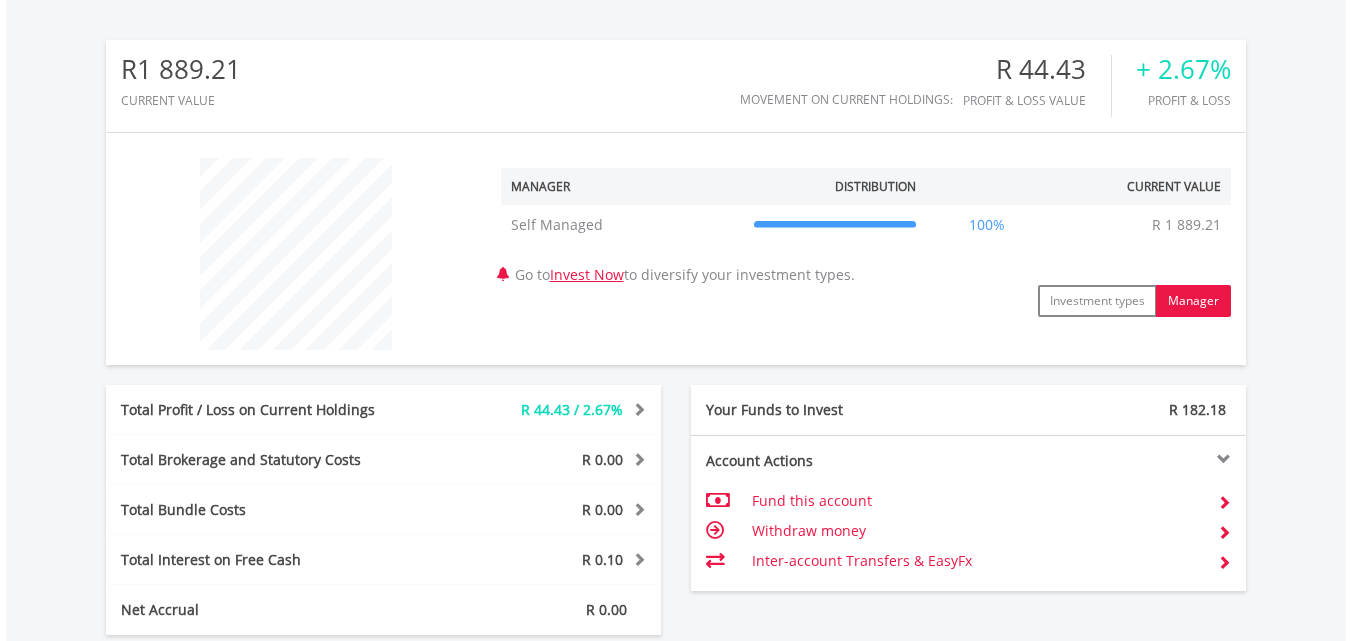 scroll, scrollTop: 584, scrollLeft: 0, axis: vertical 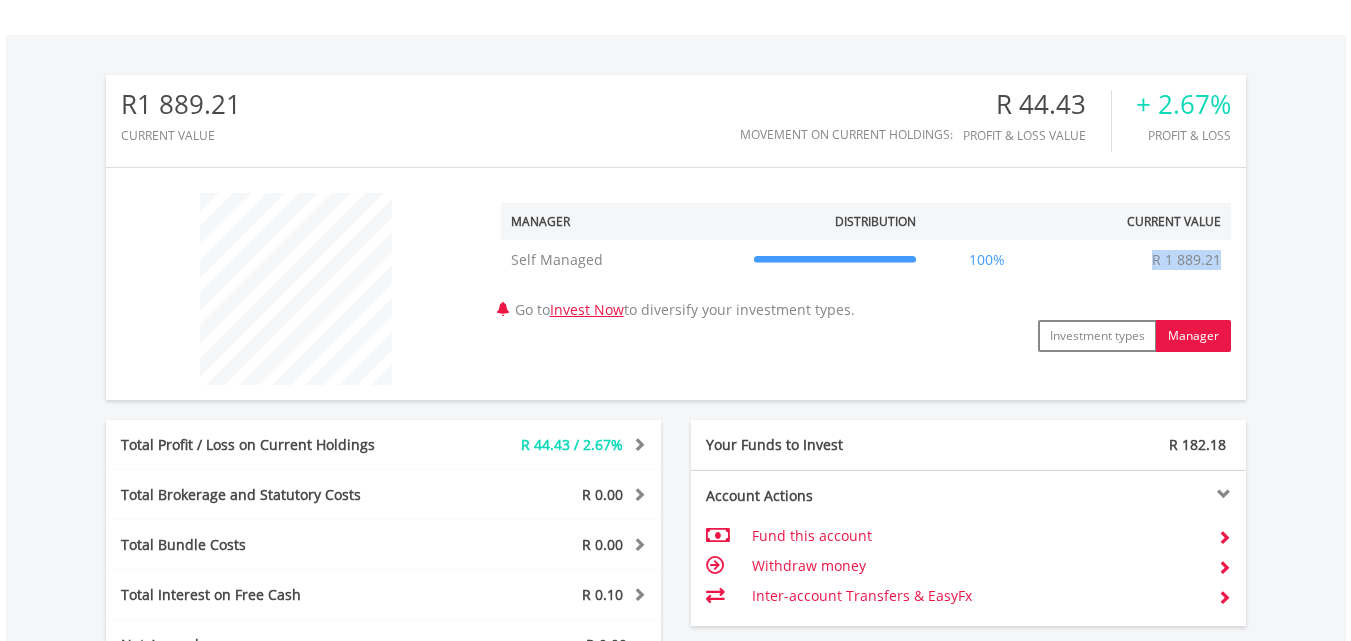 drag, startPoint x: 1210, startPoint y: 260, endPoint x: 1138, endPoint y: 260, distance: 72 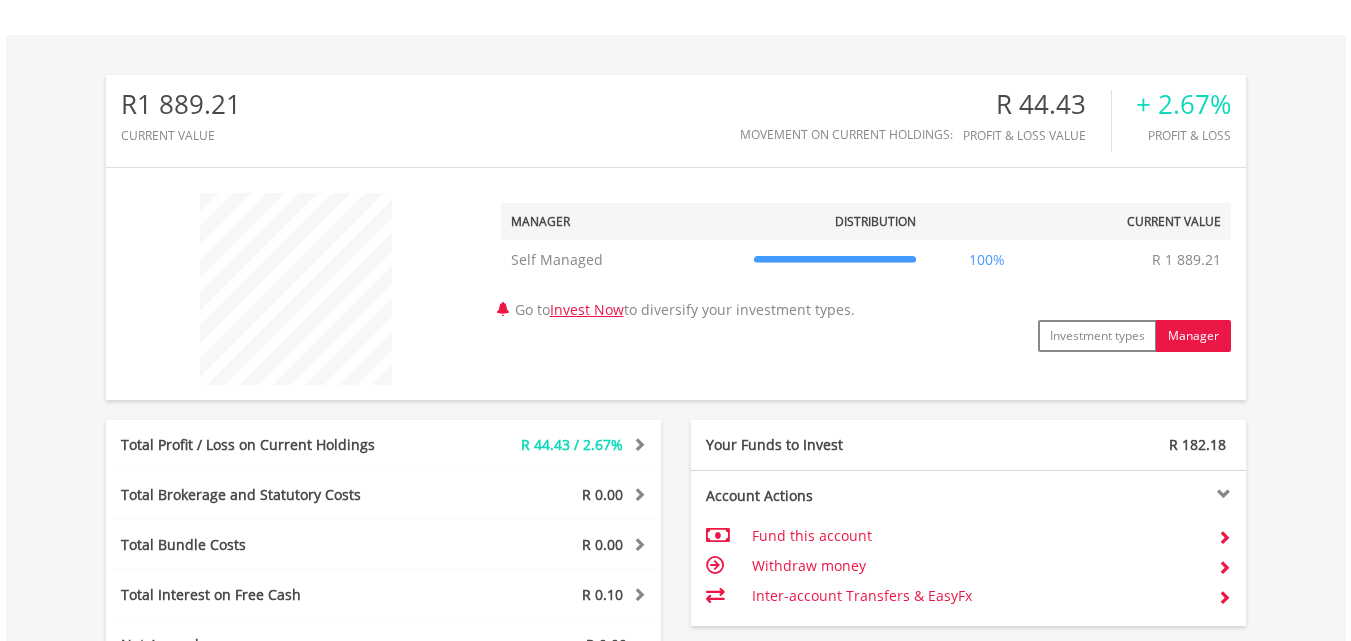 click on "Self Managed
Self Managed
R 1 889.21
100%
R 1 889.21" at bounding box center [866, 260] 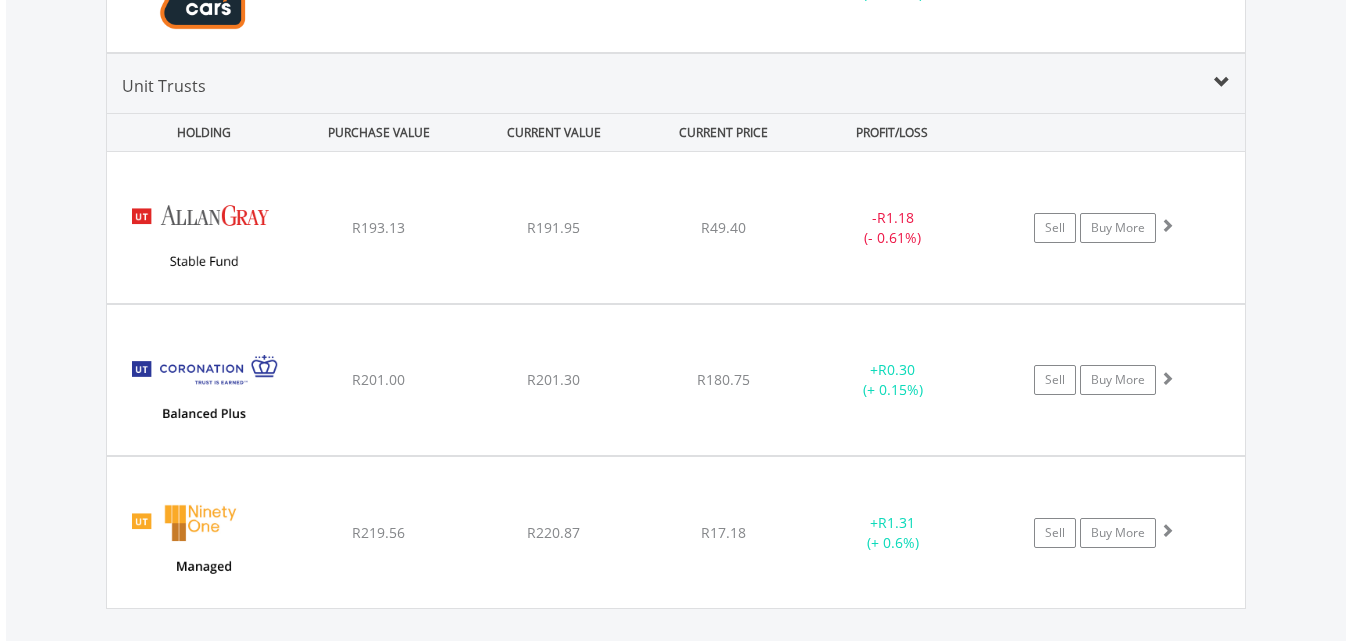 scroll, scrollTop: 2484, scrollLeft: 0, axis: vertical 